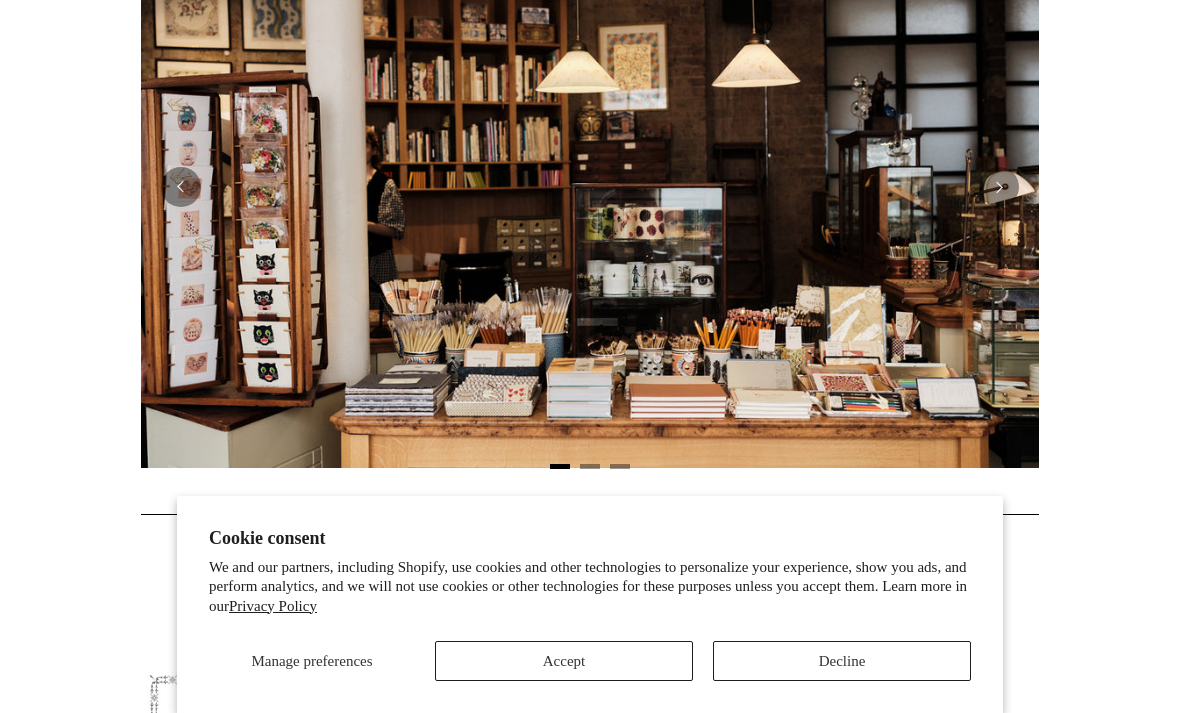 scroll, scrollTop: 523, scrollLeft: 0, axis: vertical 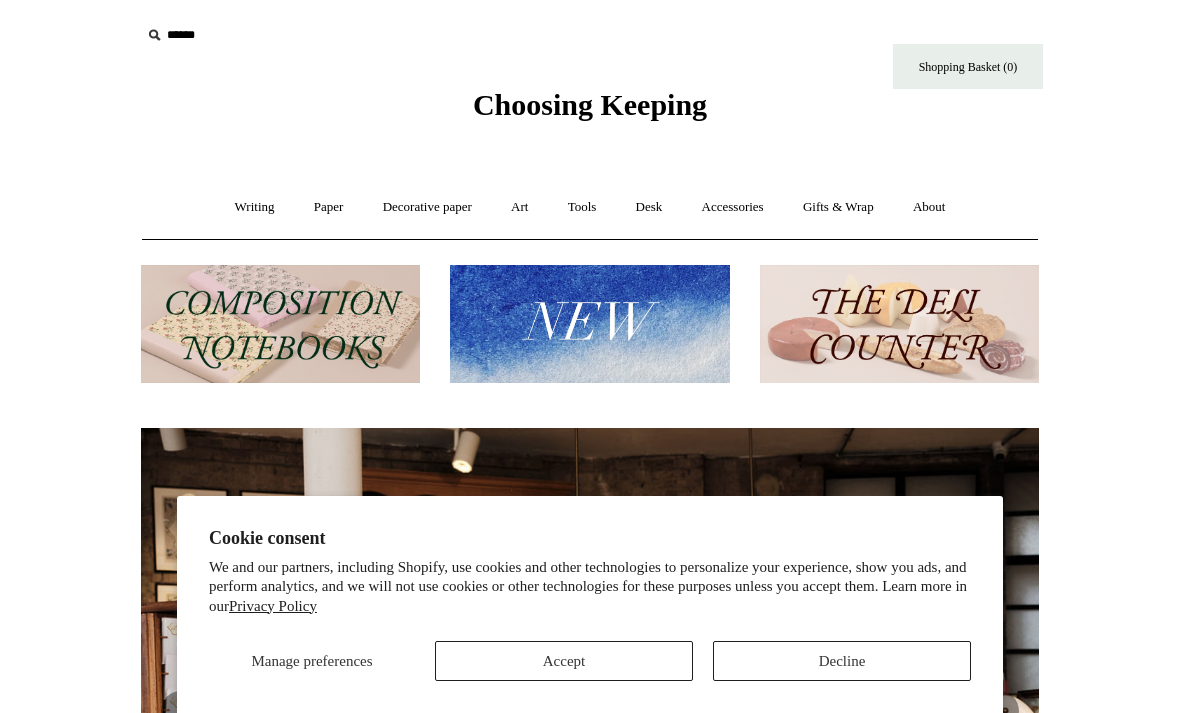 click on "Accept" at bounding box center [564, 661] 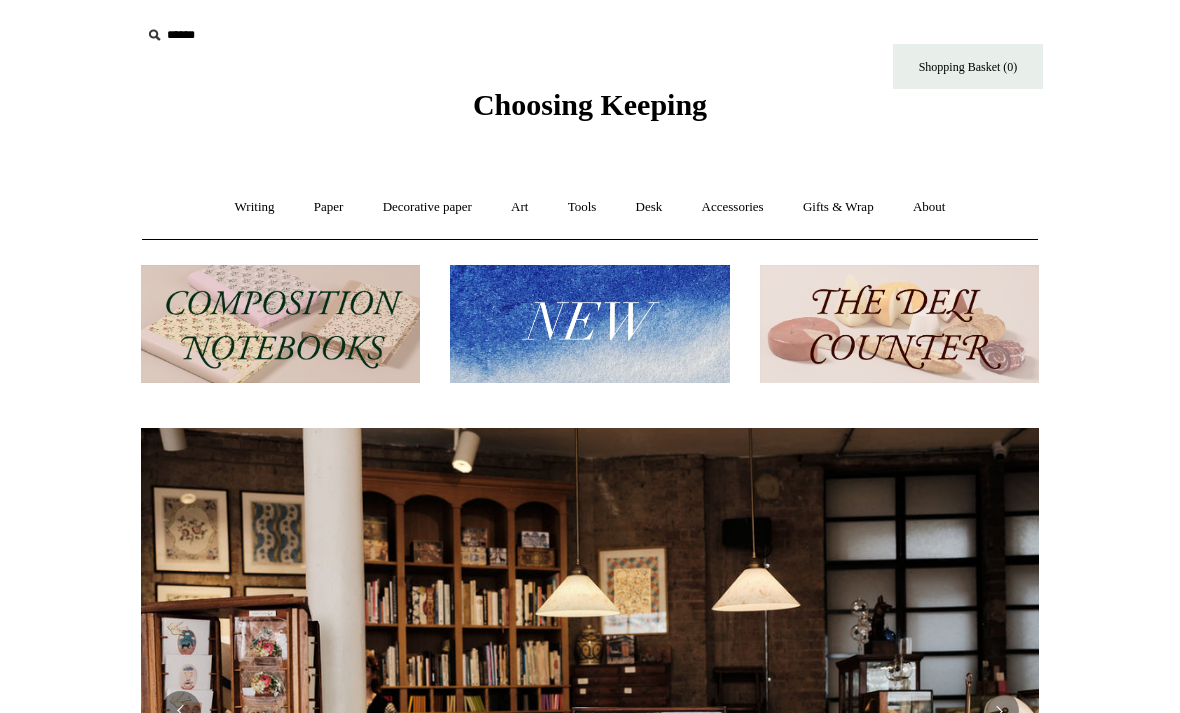 click on "Writing +" at bounding box center (255, 207) 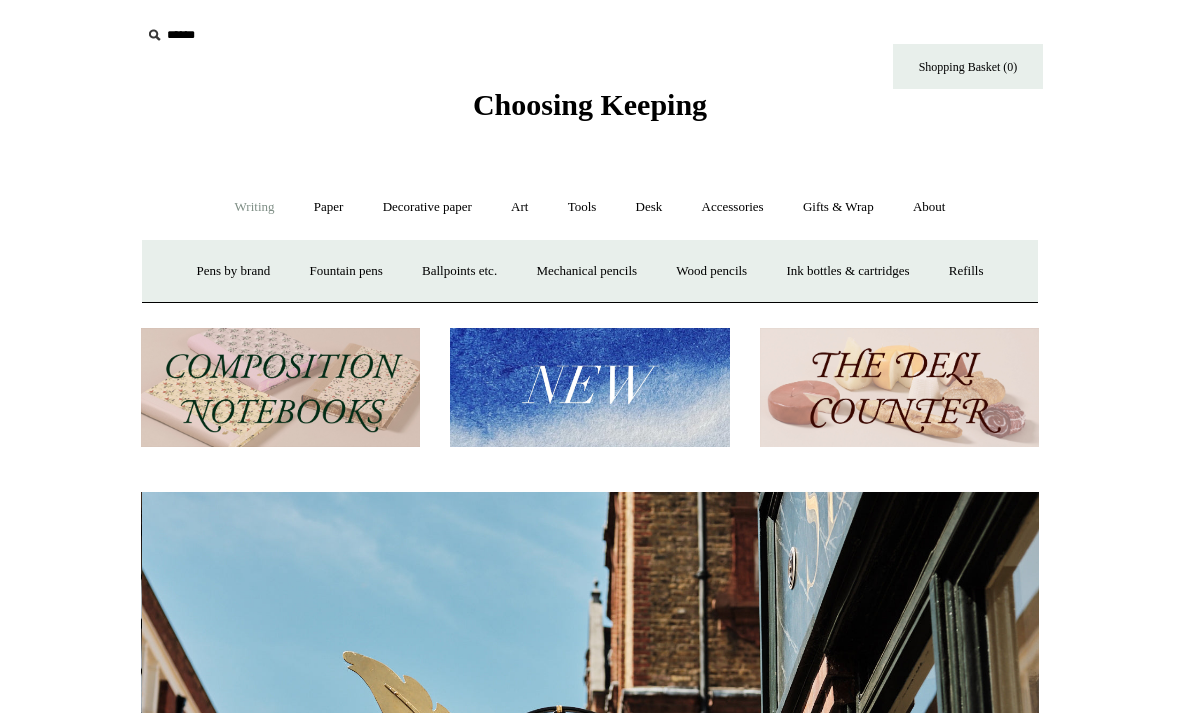 scroll, scrollTop: 0, scrollLeft: 898, axis: horizontal 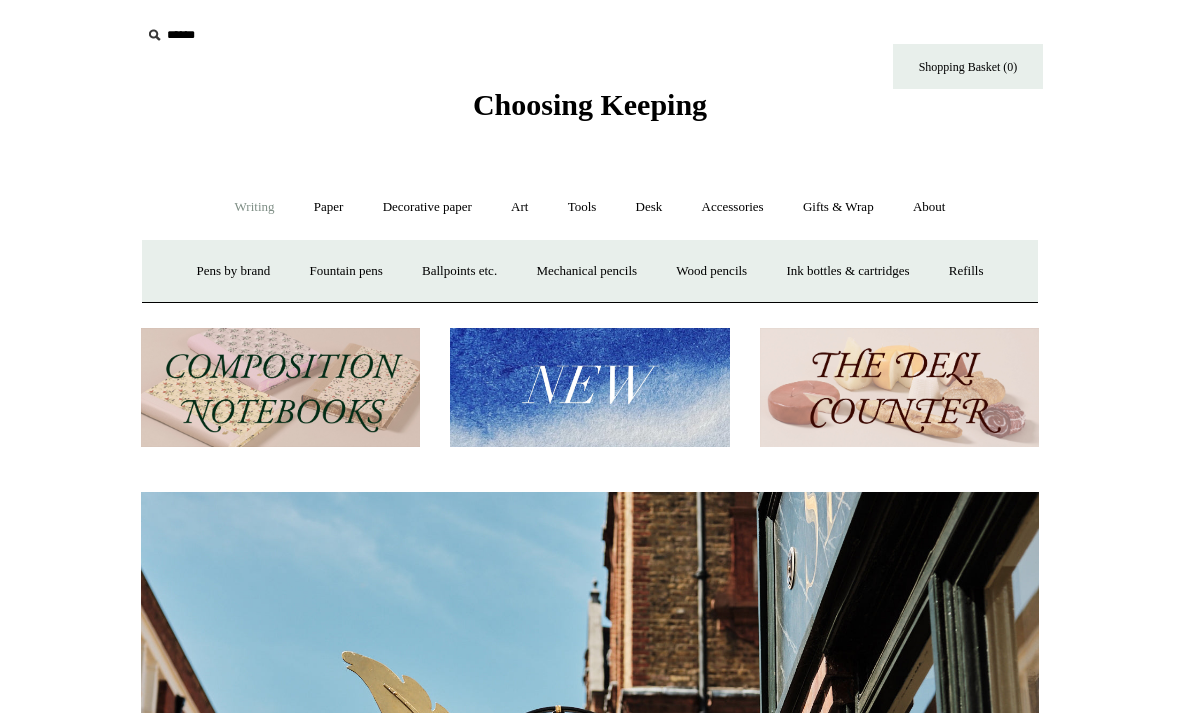 click on "Paper +" at bounding box center (329, 207) 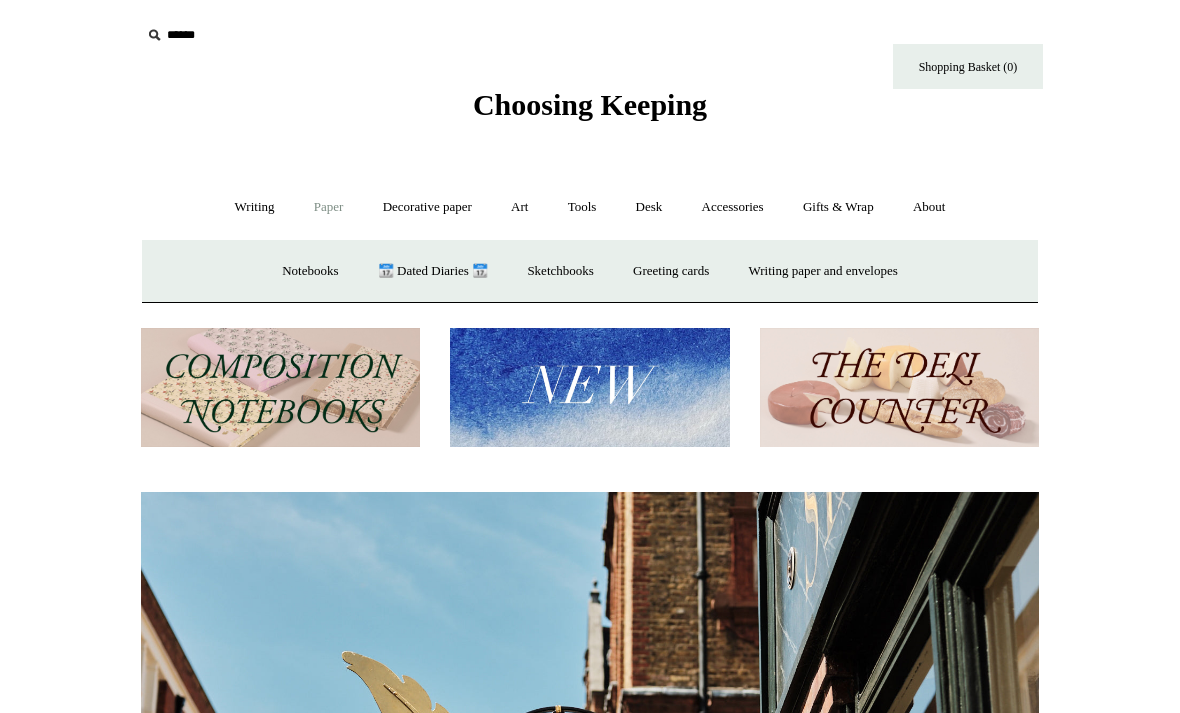 click on "Decorative paper +" at bounding box center (427, 207) 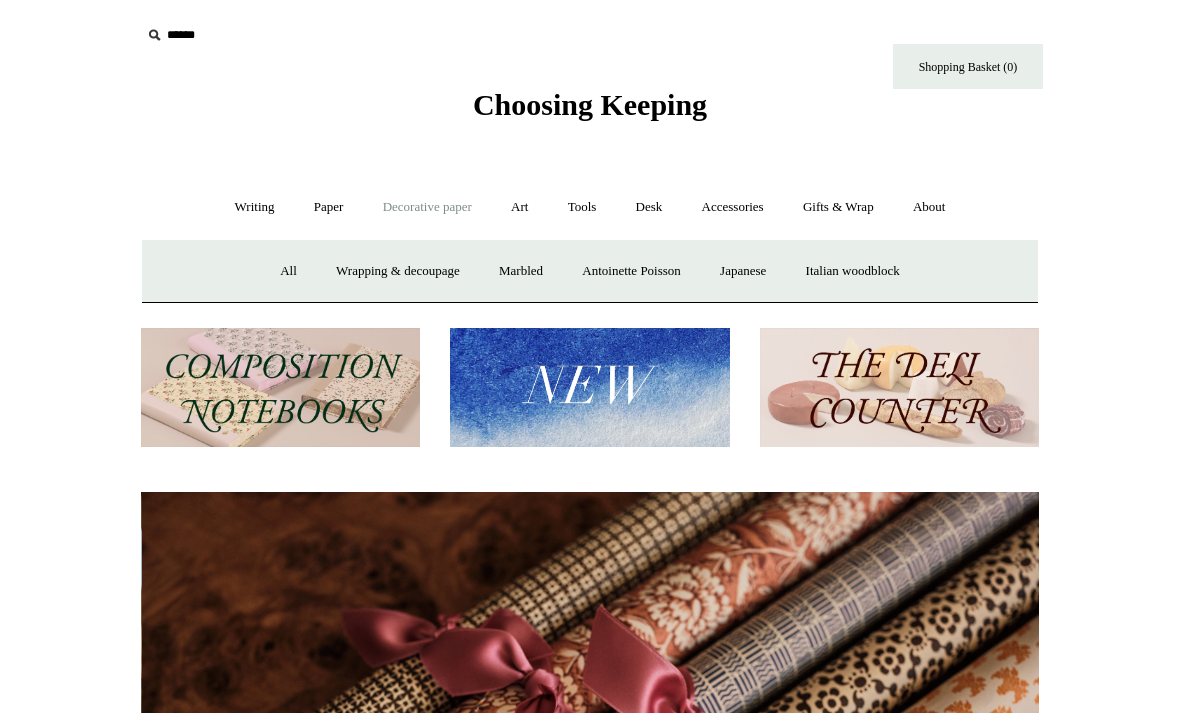 scroll, scrollTop: 0, scrollLeft: 1796, axis: horizontal 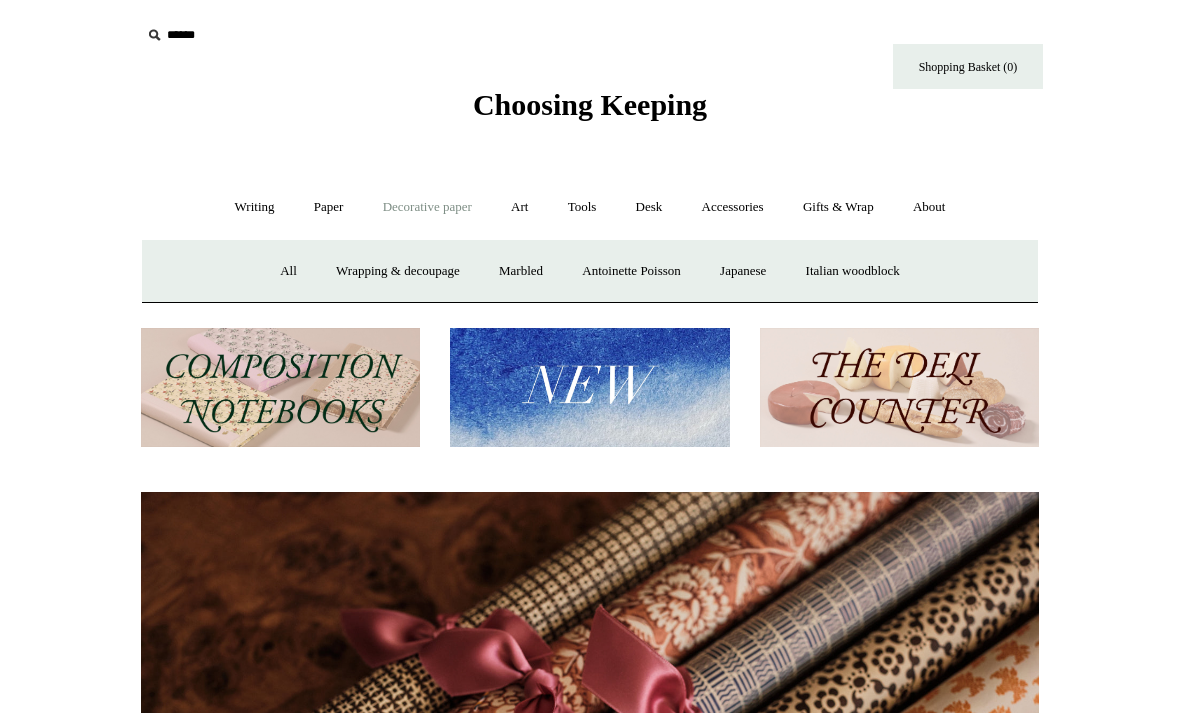 click on "Art +" at bounding box center [519, 207] 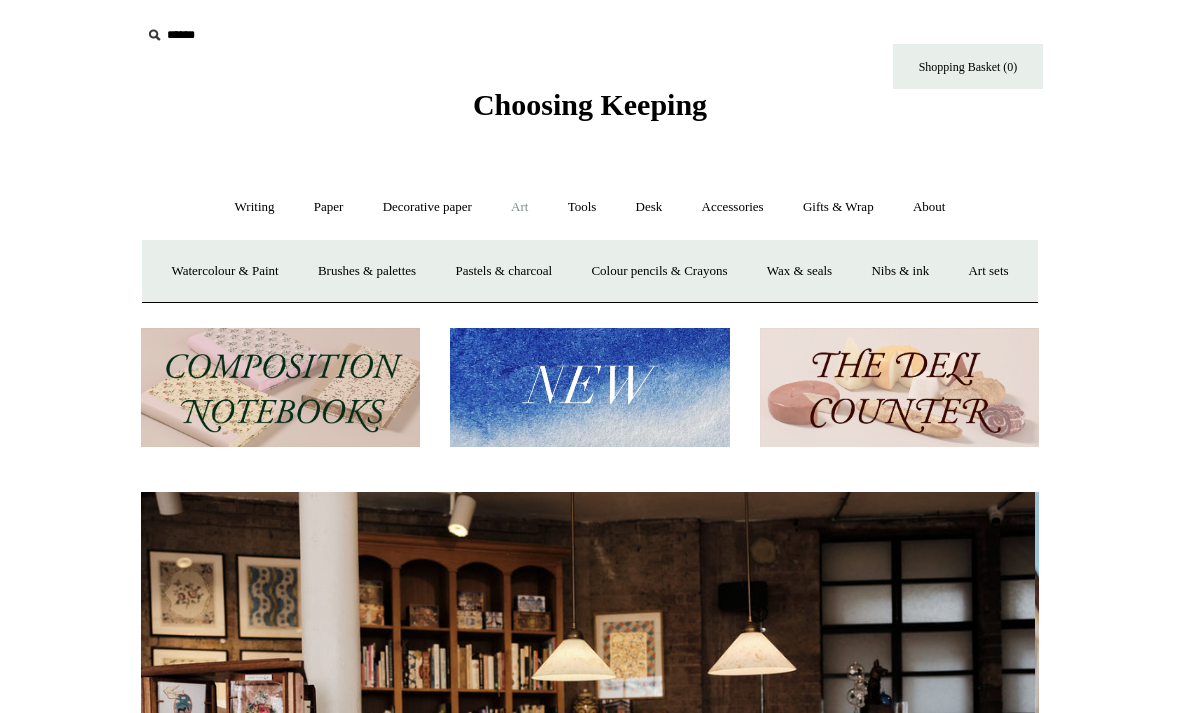 scroll, scrollTop: 0, scrollLeft: 0, axis: both 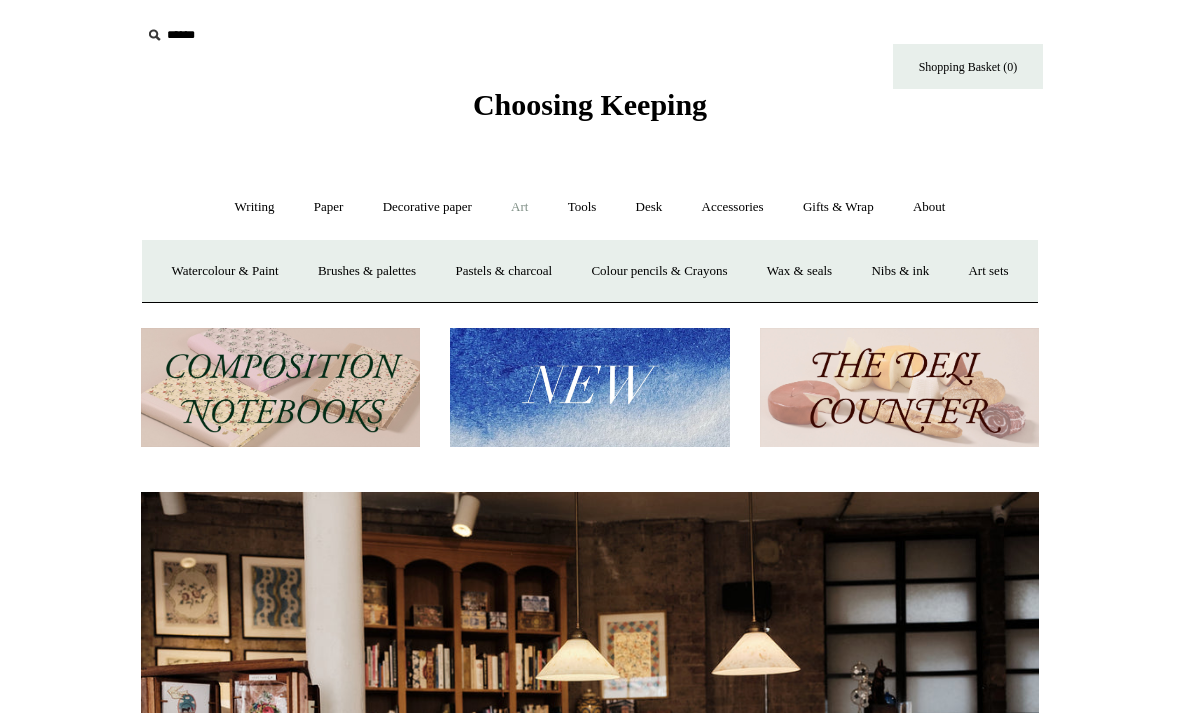 click on "Tools +" at bounding box center [582, 207] 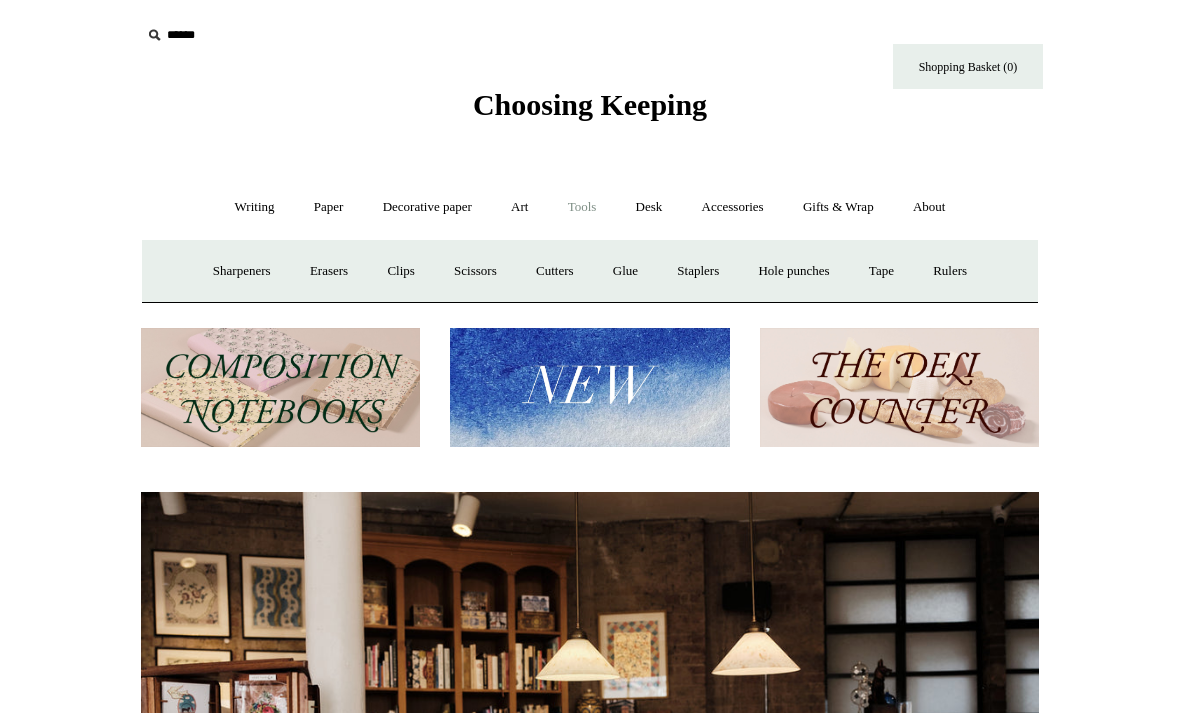 click on "Accessories +" at bounding box center [733, 207] 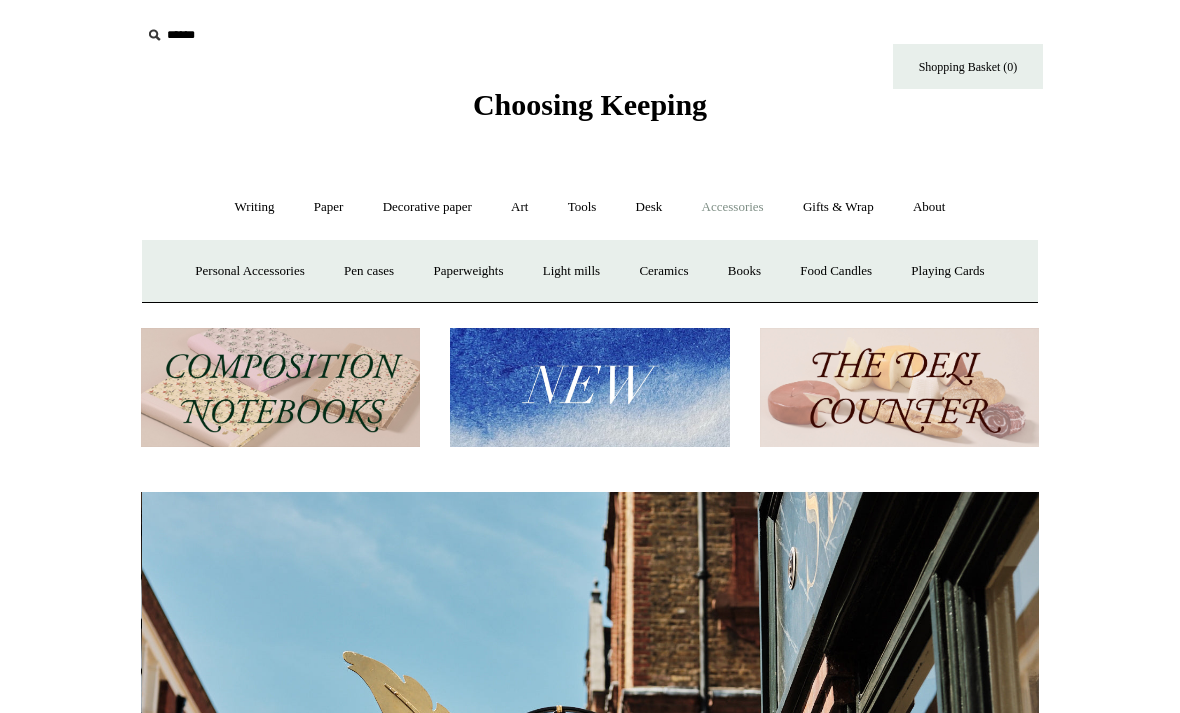 scroll, scrollTop: 0, scrollLeft: 898, axis: horizontal 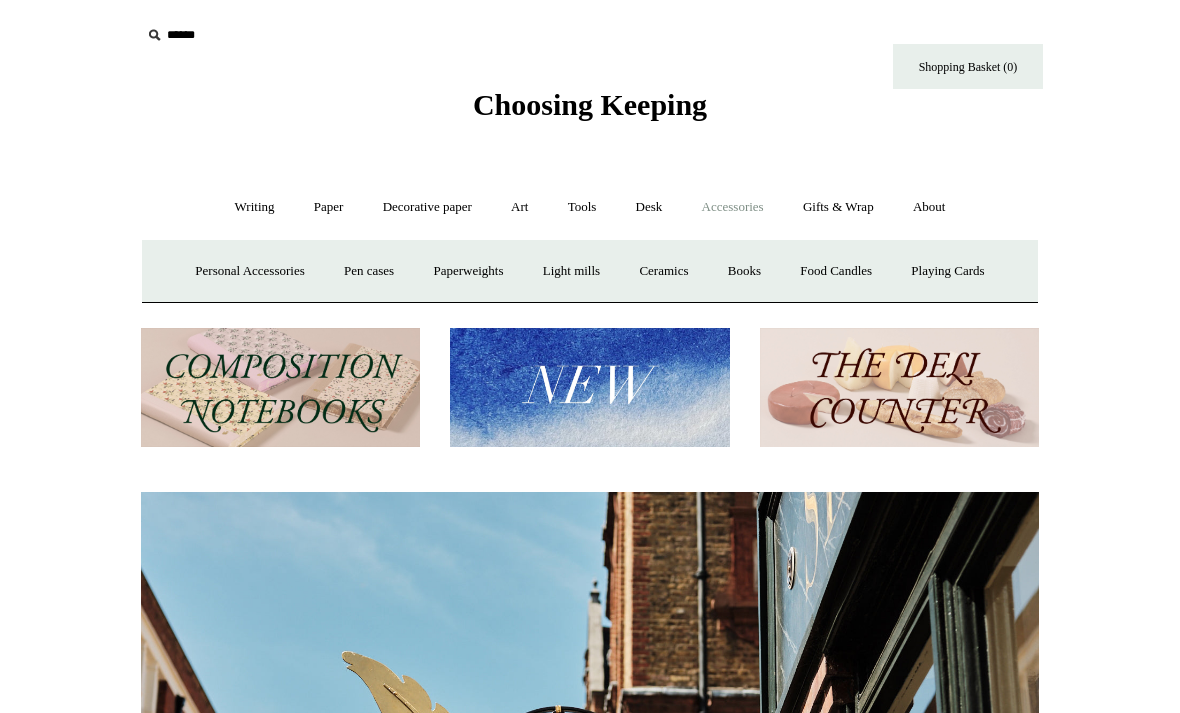 click on "Personal Accessories +" at bounding box center (249, 271) 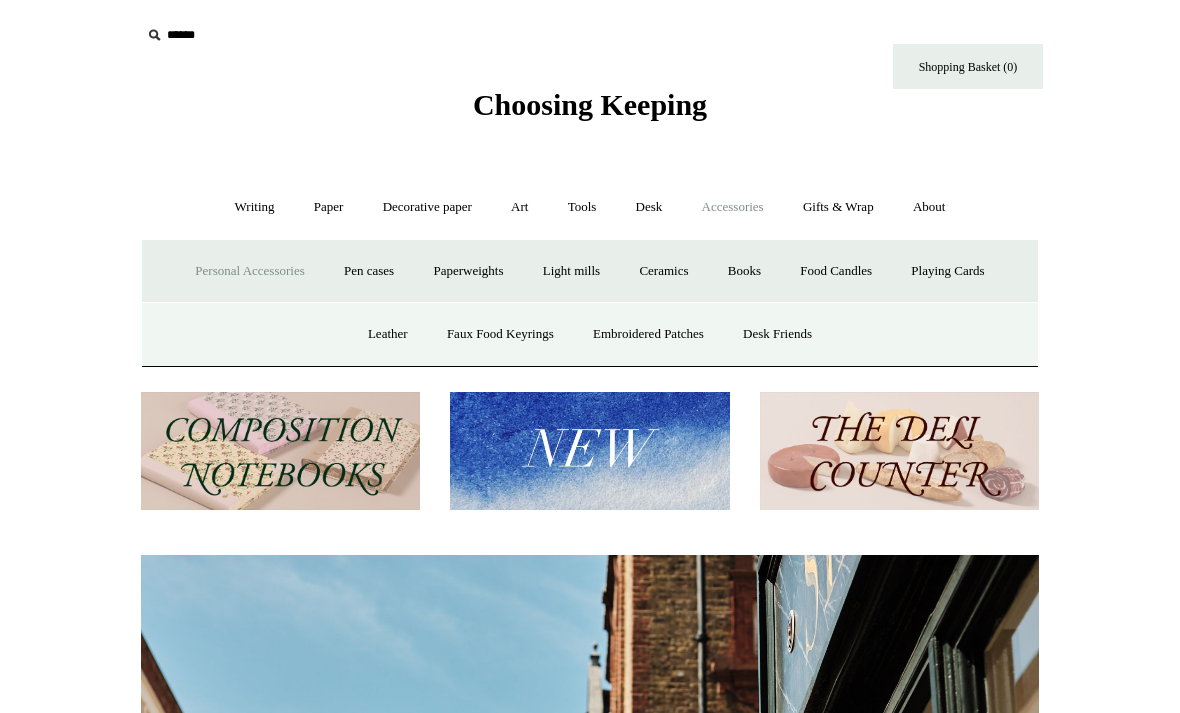 click on "Desk Friends" at bounding box center [777, 334] 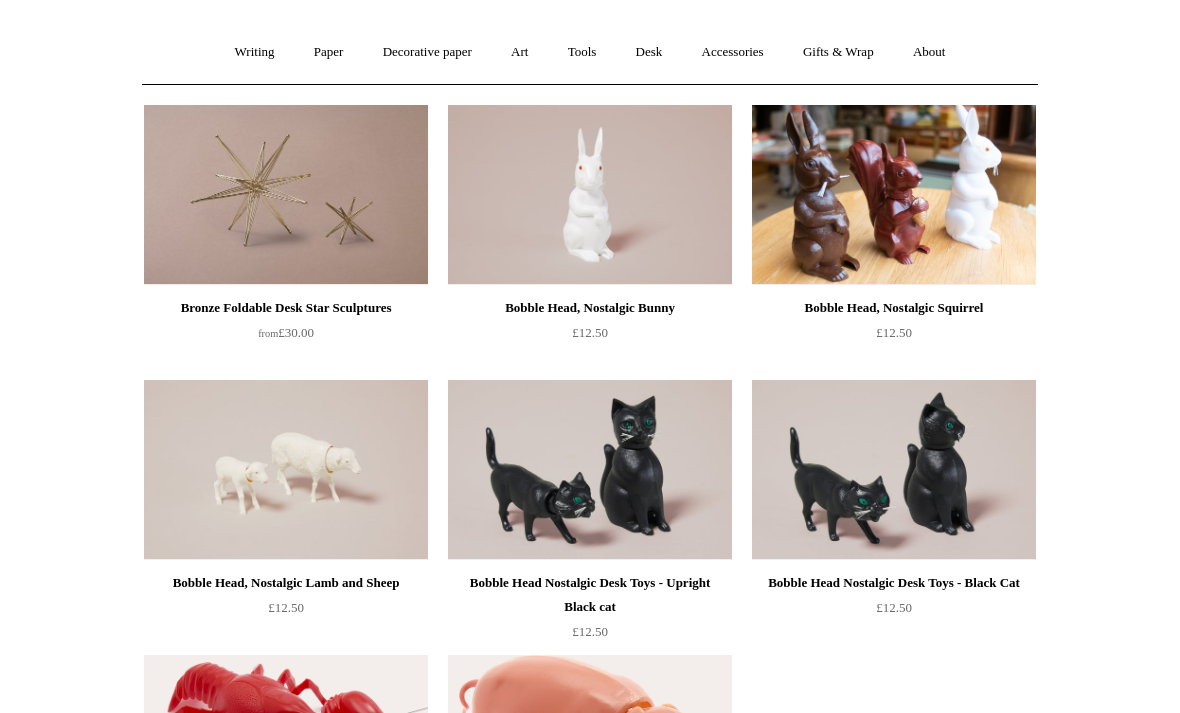 scroll, scrollTop: 0, scrollLeft: 0, axis: both 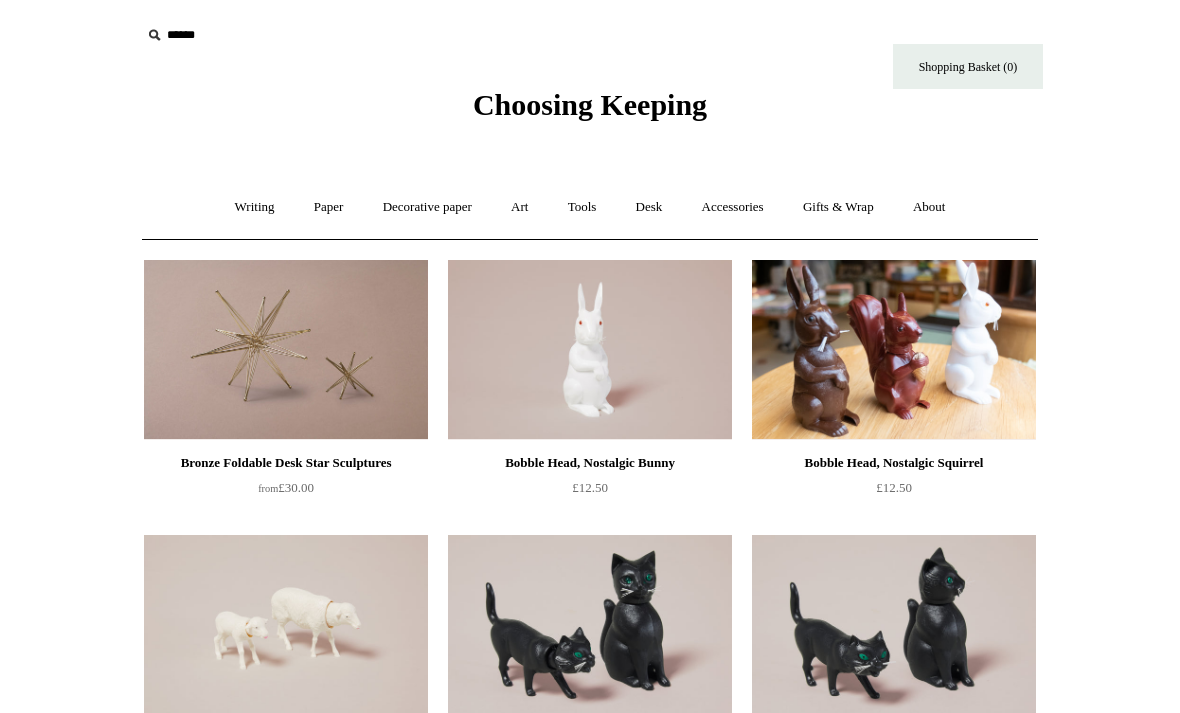 click on "Accessories +" at bounding box center (733, 207) 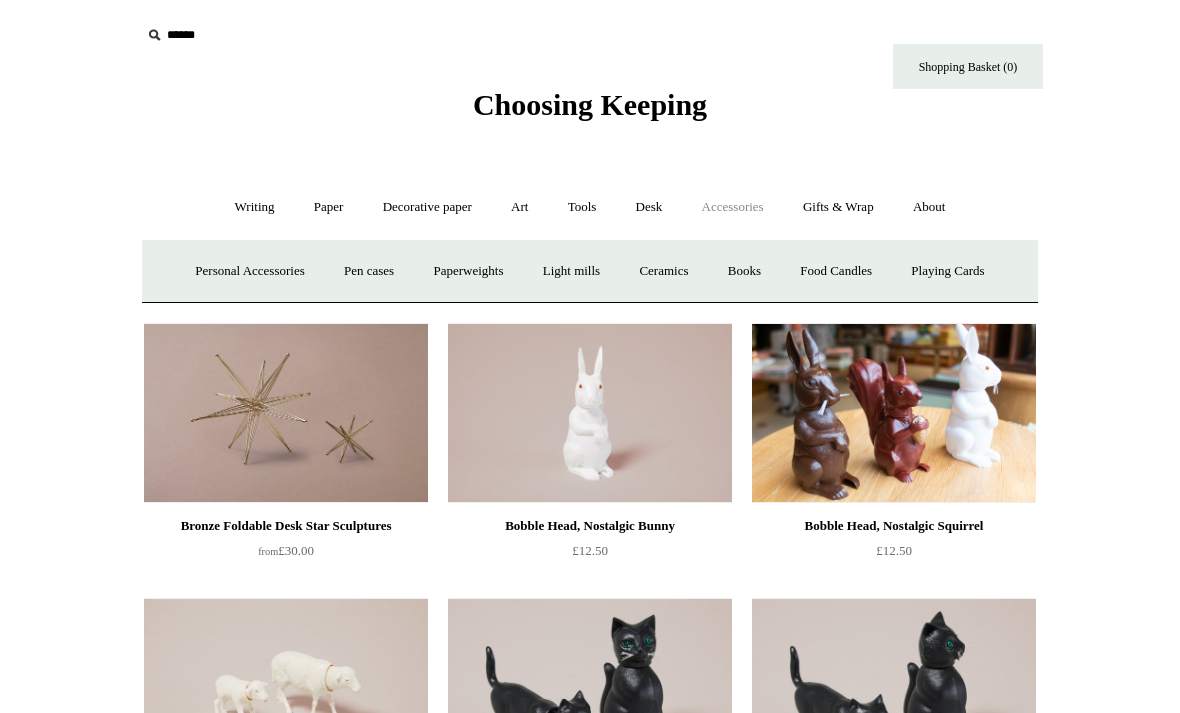 click on "Personal Accessories +" at bounding box center (249, 271) 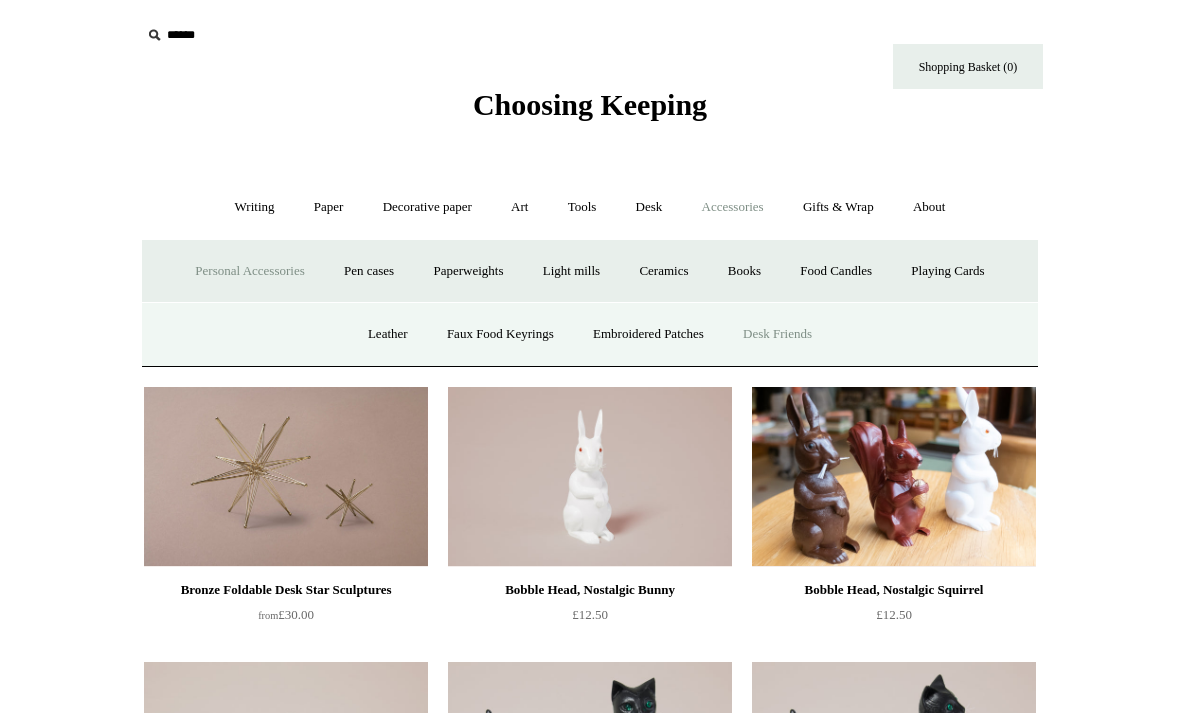 click on "Embroidered Patches" at bounding box center (648, 334) 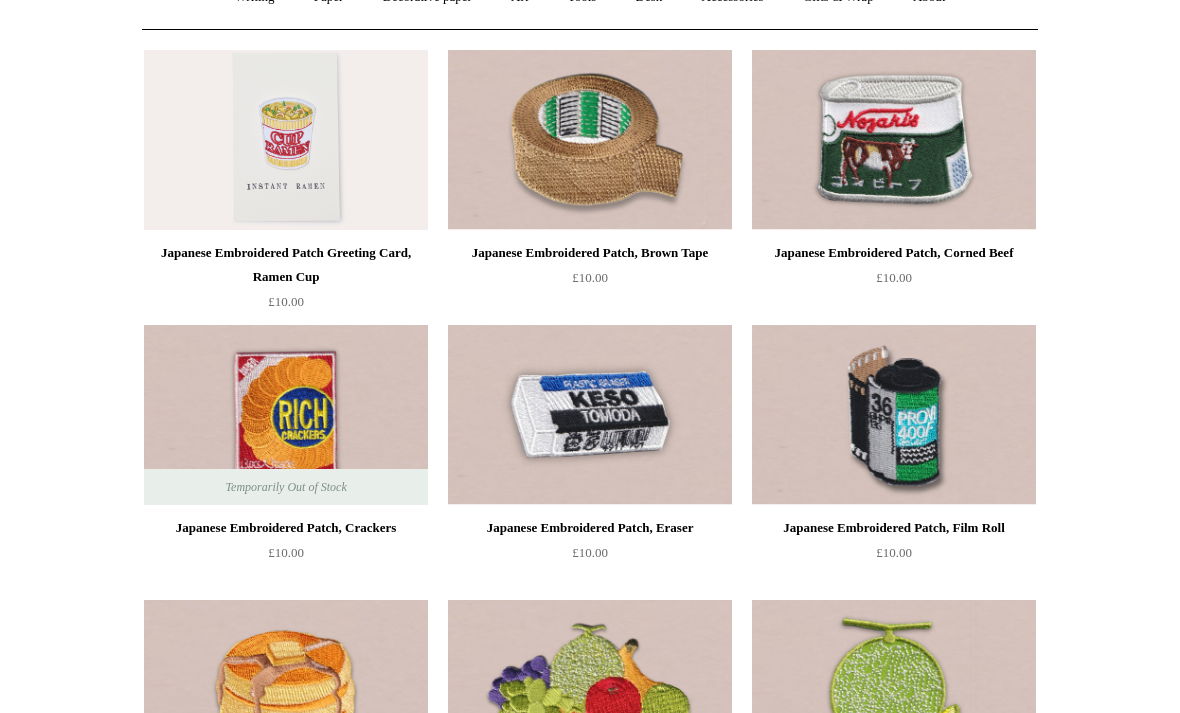 scroll, scrollTop: 0, scrollLeft: 0, axis: both 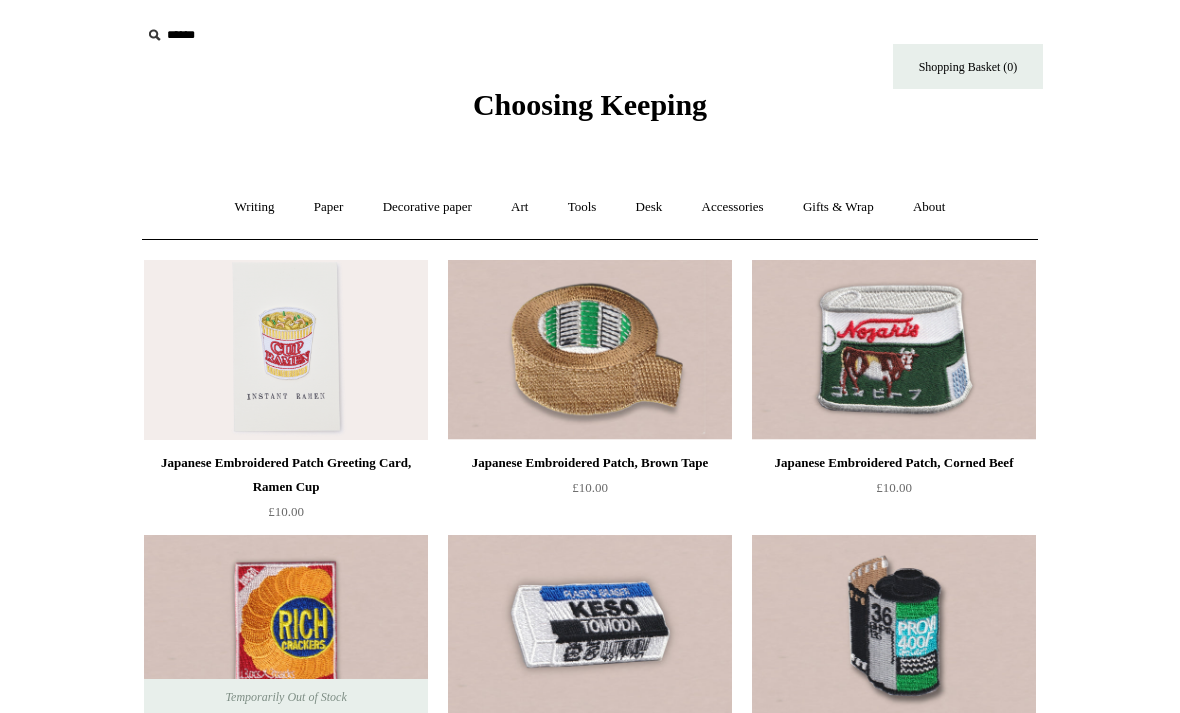 click on "Accessories +" at bounding box center [733, 207] 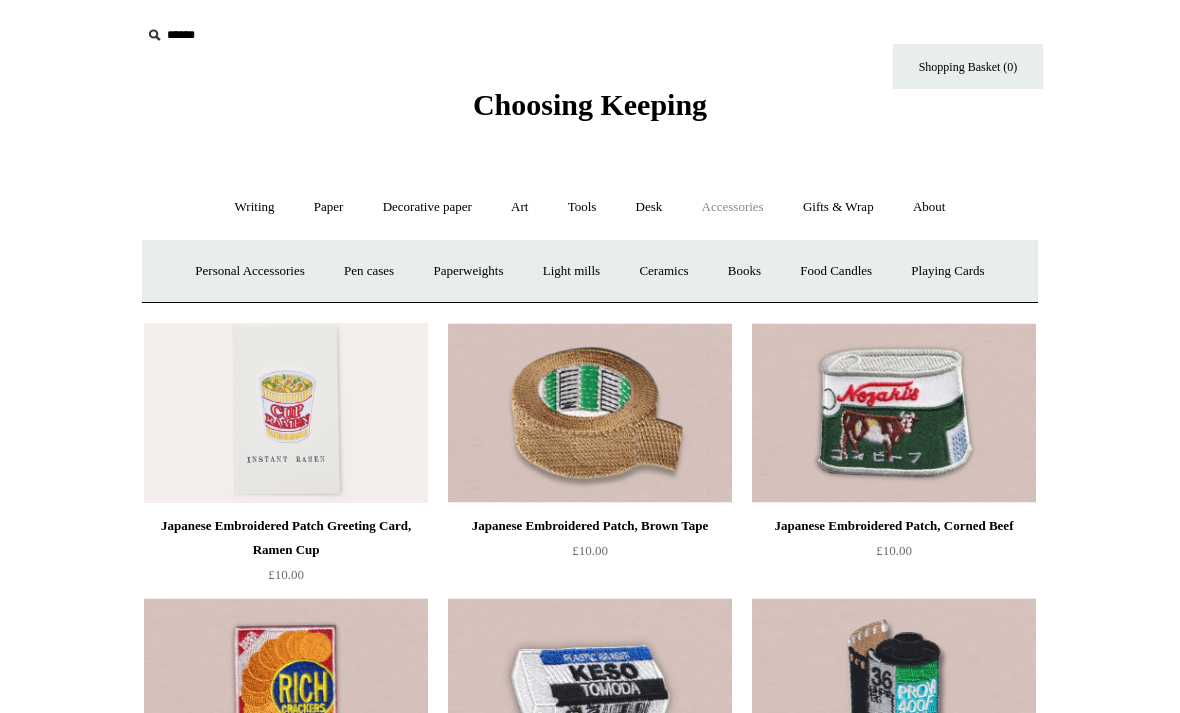 click on "Personal Accessories +" at bounding box center (249, 271) 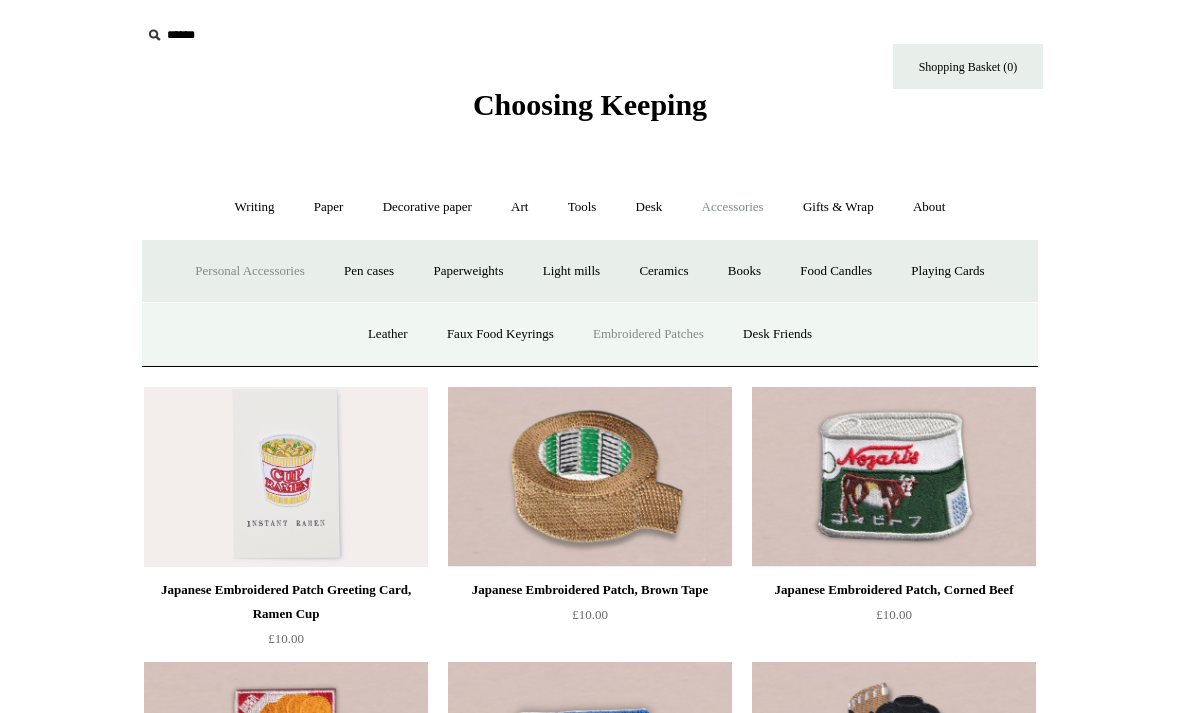 click on "Faux Food Keyrings" at bounding box center [500, 334] 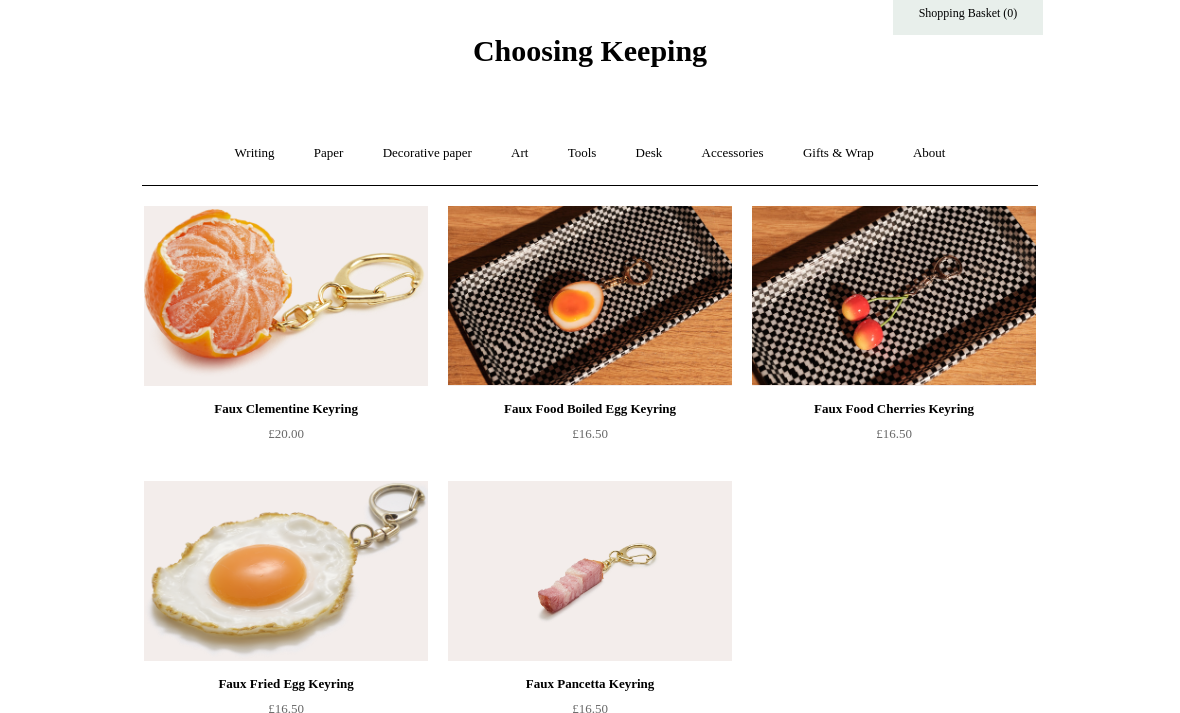 scroll, scrollTop: 55, scrollLeft: 0, axis: vertical 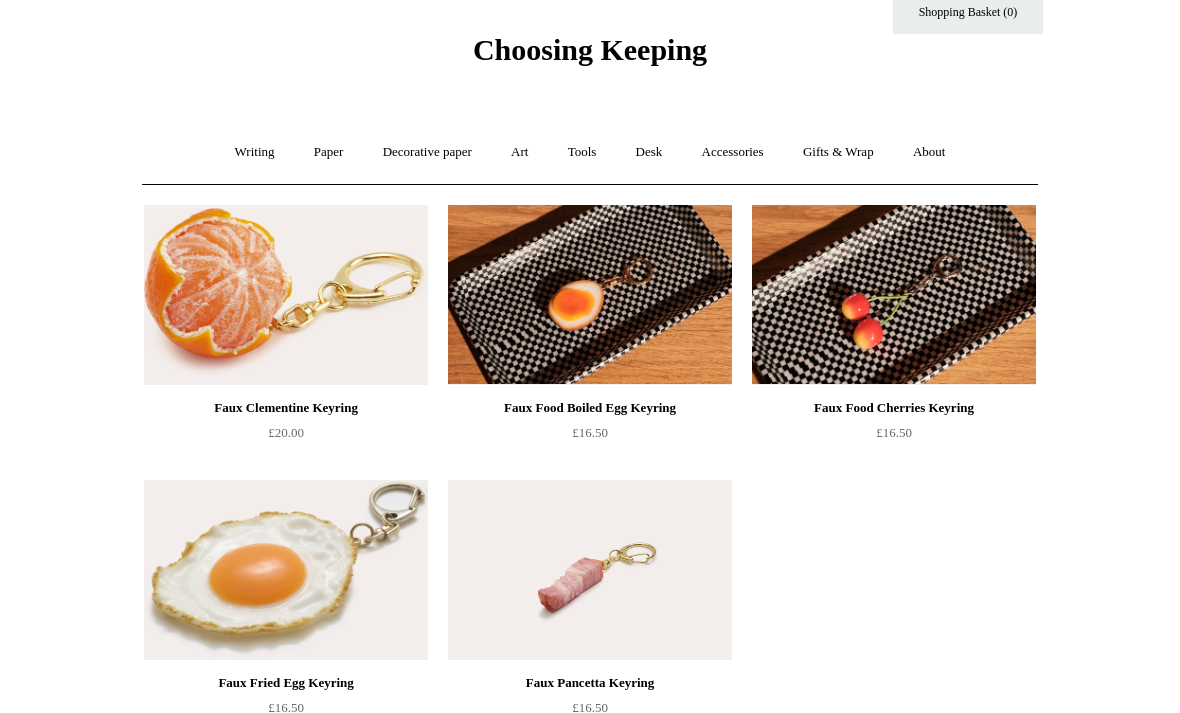 click on "Accessories +" at bounding box center (733, 152) 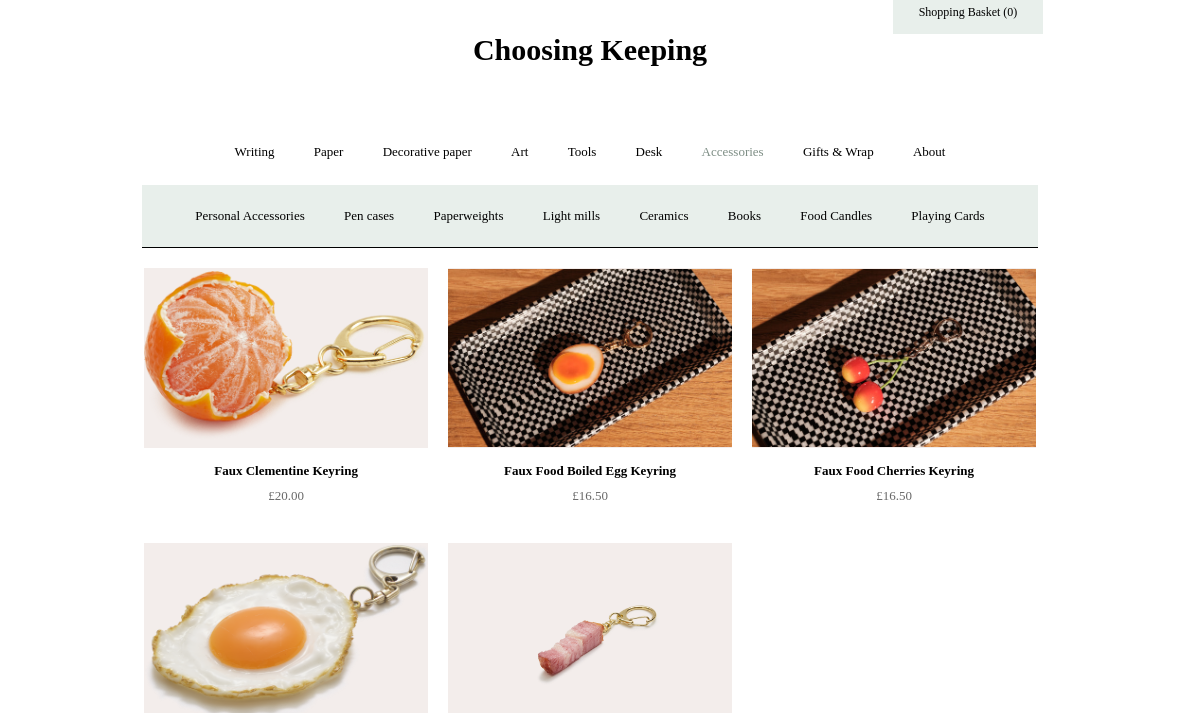 click on "Personal Accessories +" at bounding box center (249, 216) 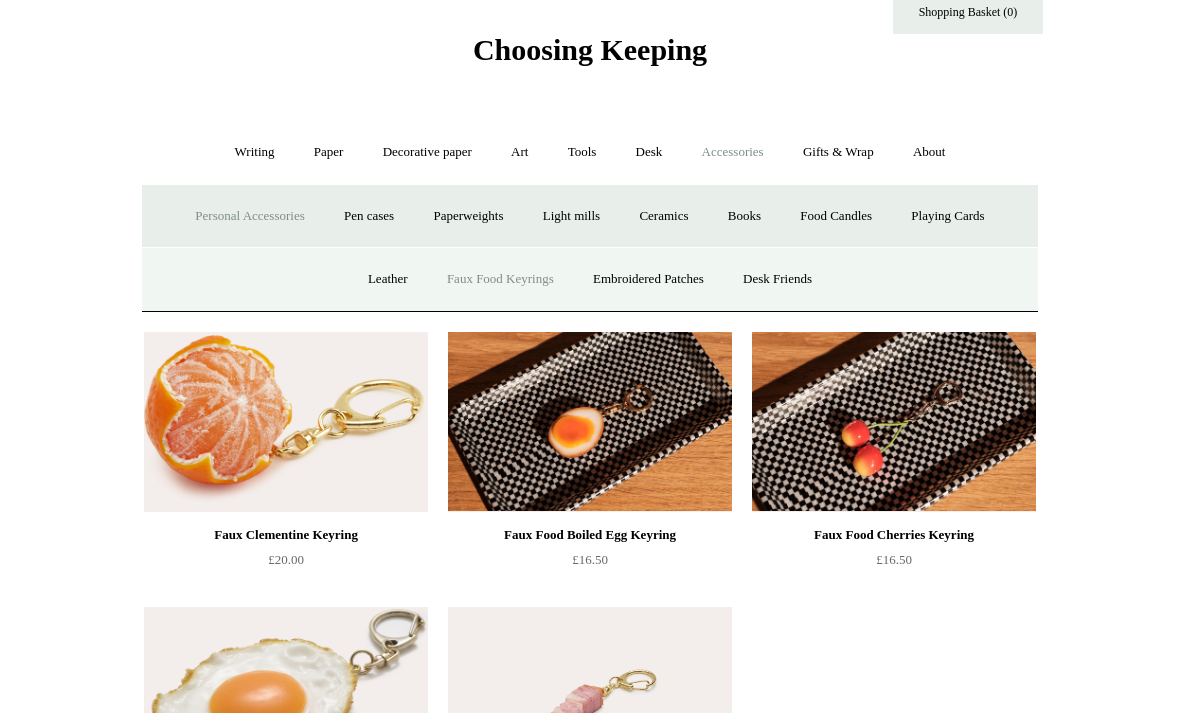 click on "Leather" at bounding box center [388, 279] 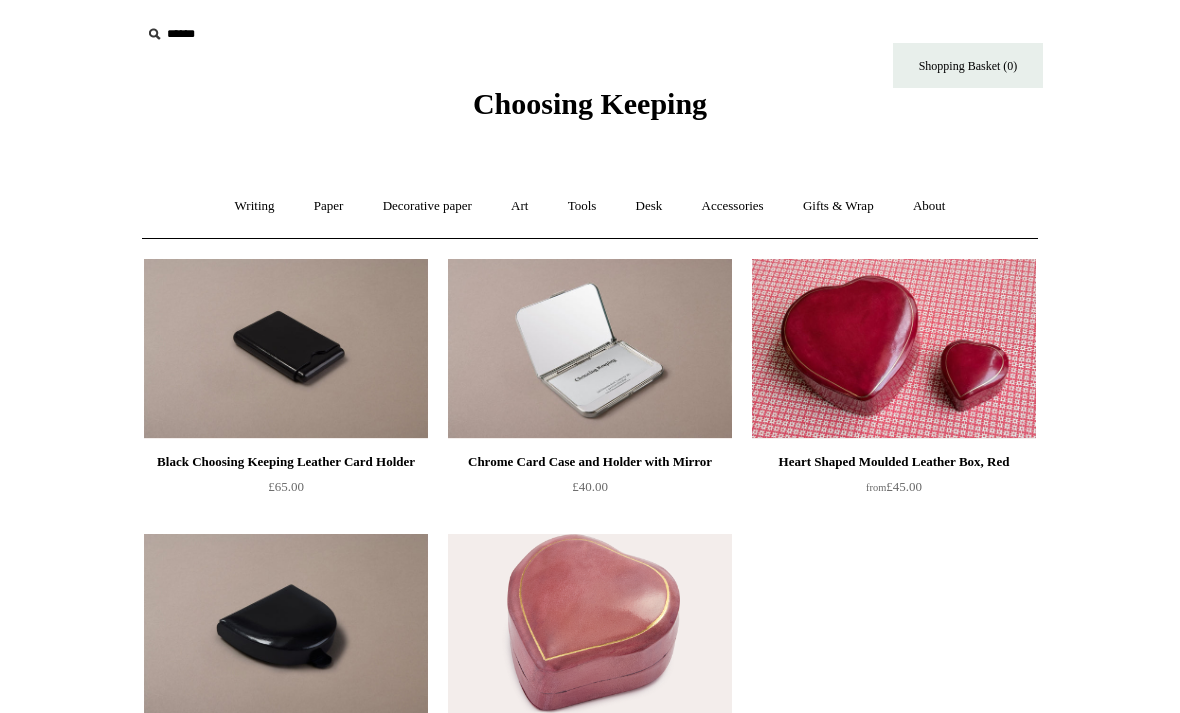 scroll, scrollTop: 0, scrollLeft: 0, axis: both 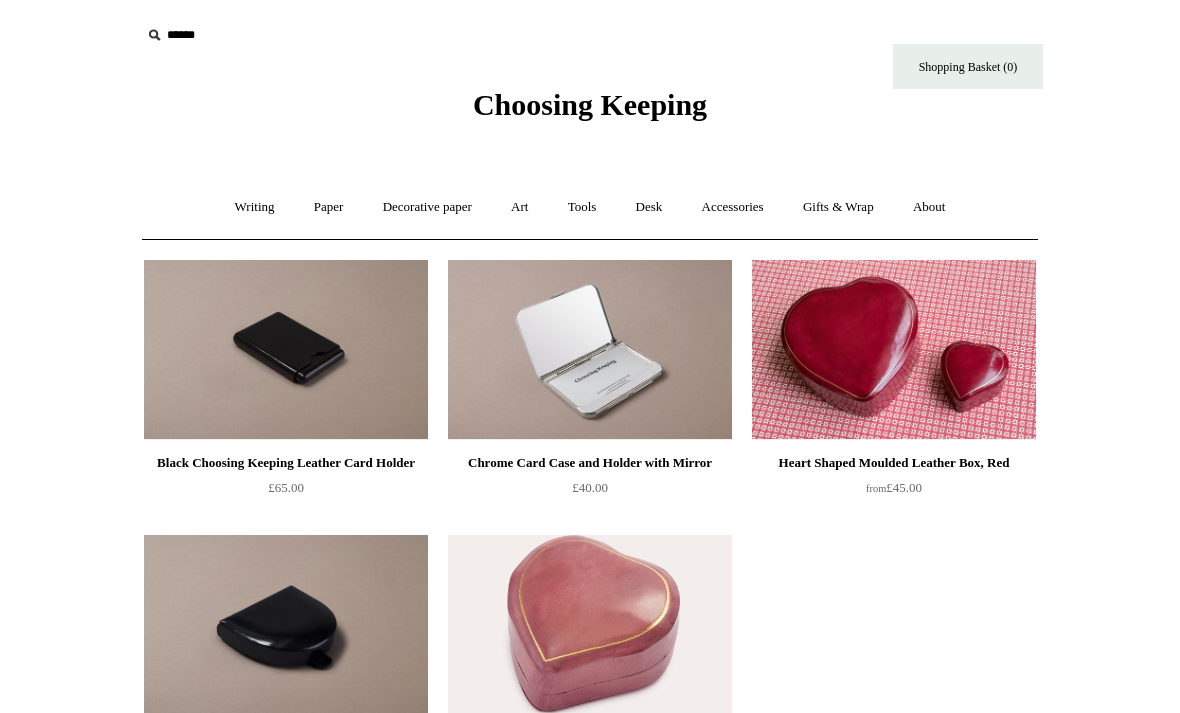 click on "Gifts & Wrap +" at bounding box center [838, 207] 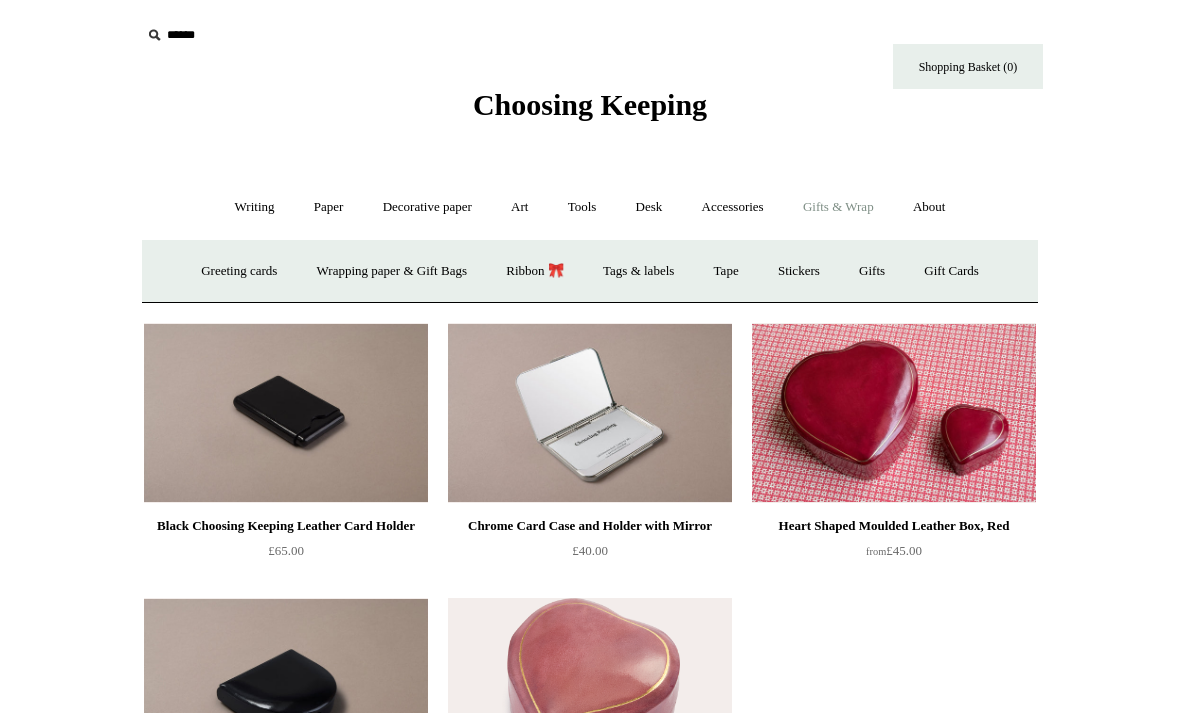 click on "Ribbon 🎀" at bounding box center (535, 271) 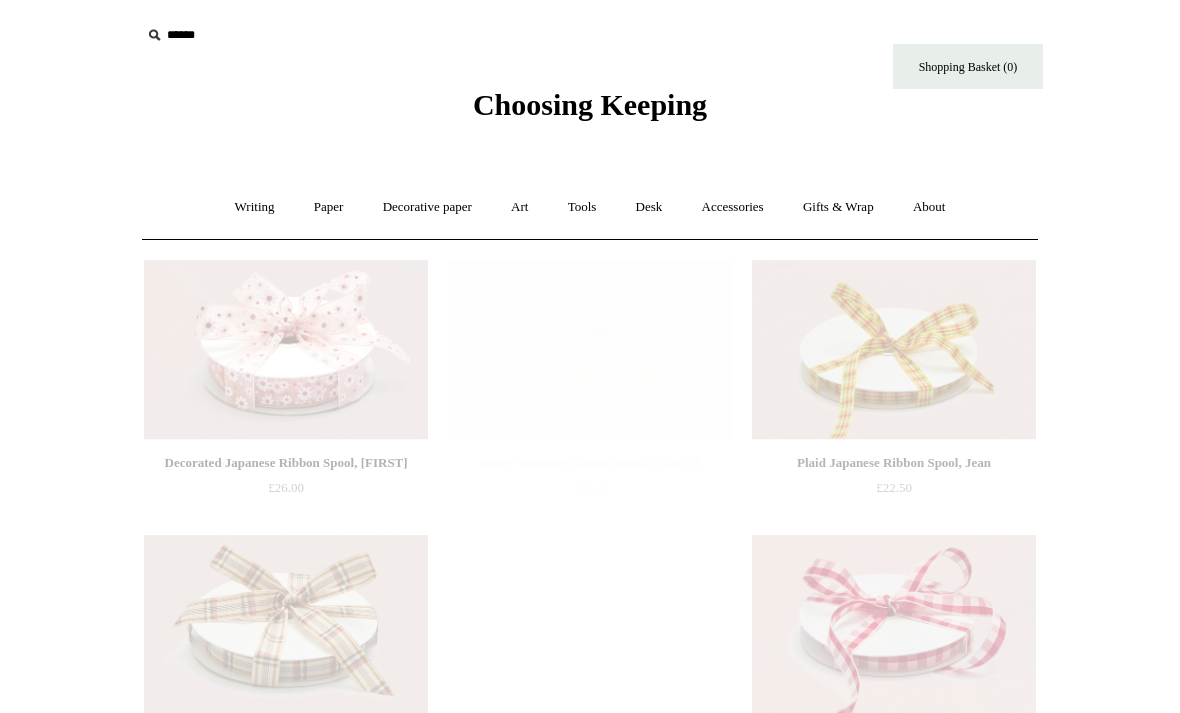 scroll, scrollTop: 0, scrollLeft: 0, axis: both 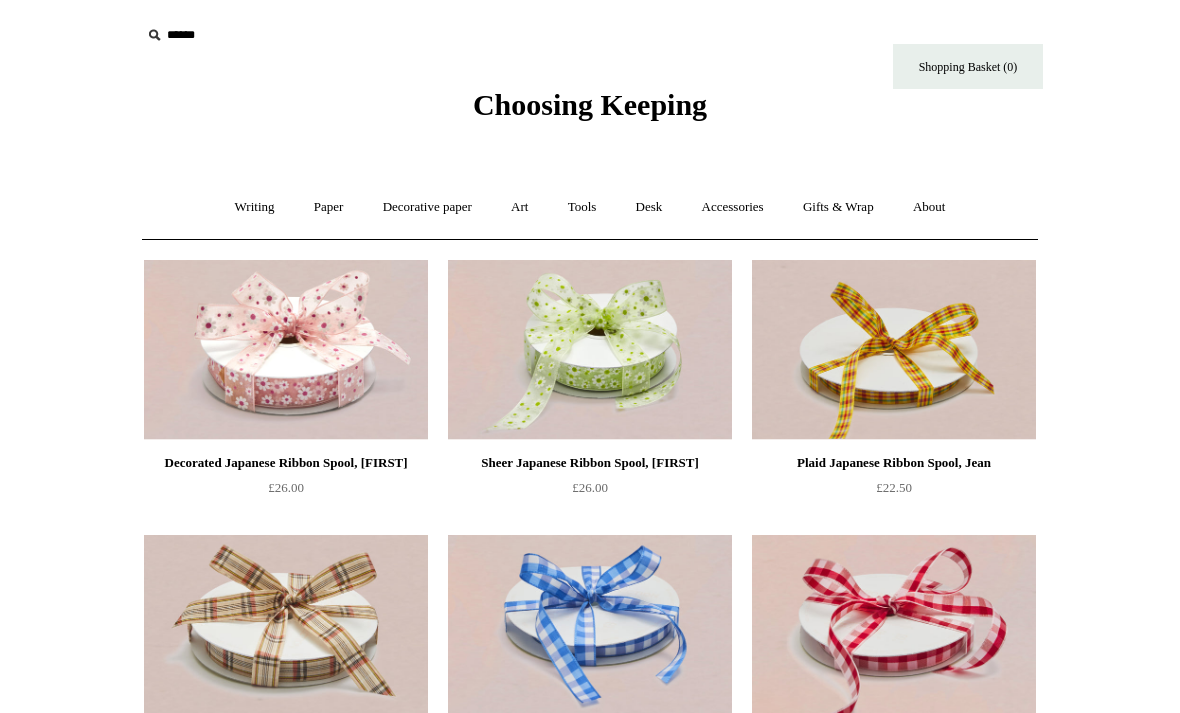 click on "Gifts & Wrap +" at bounding box center (838, 207) 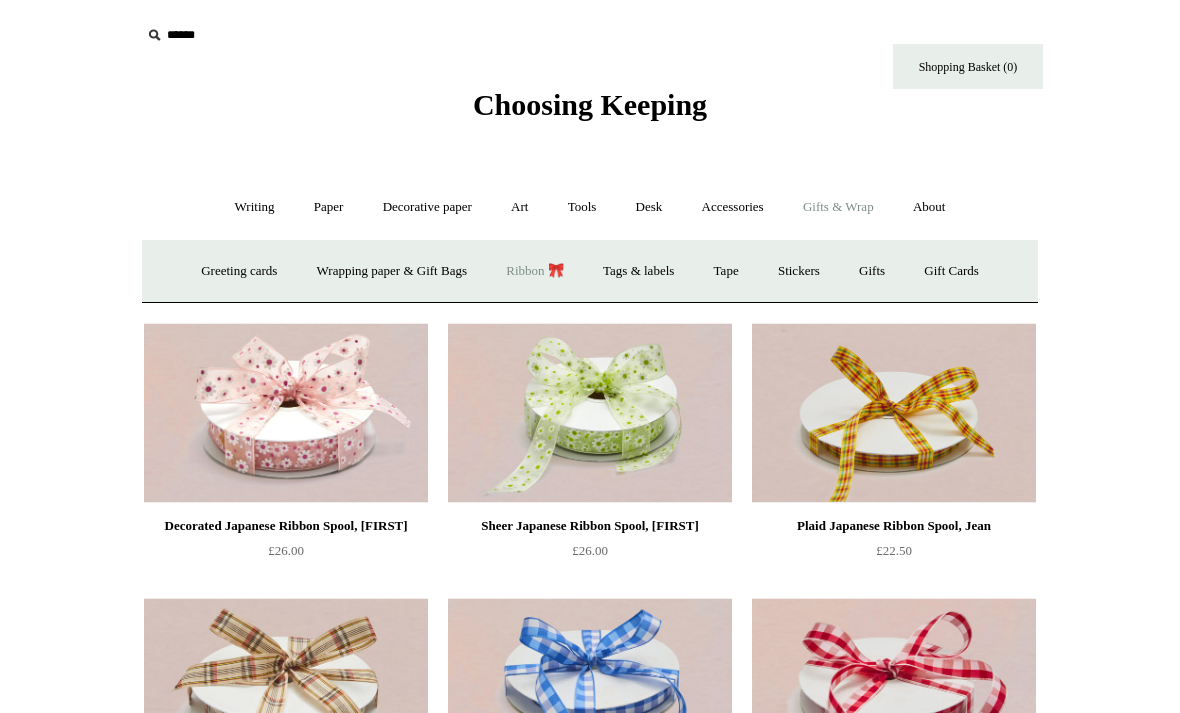 click on "Gifts +" at bounding box center [872, 271] 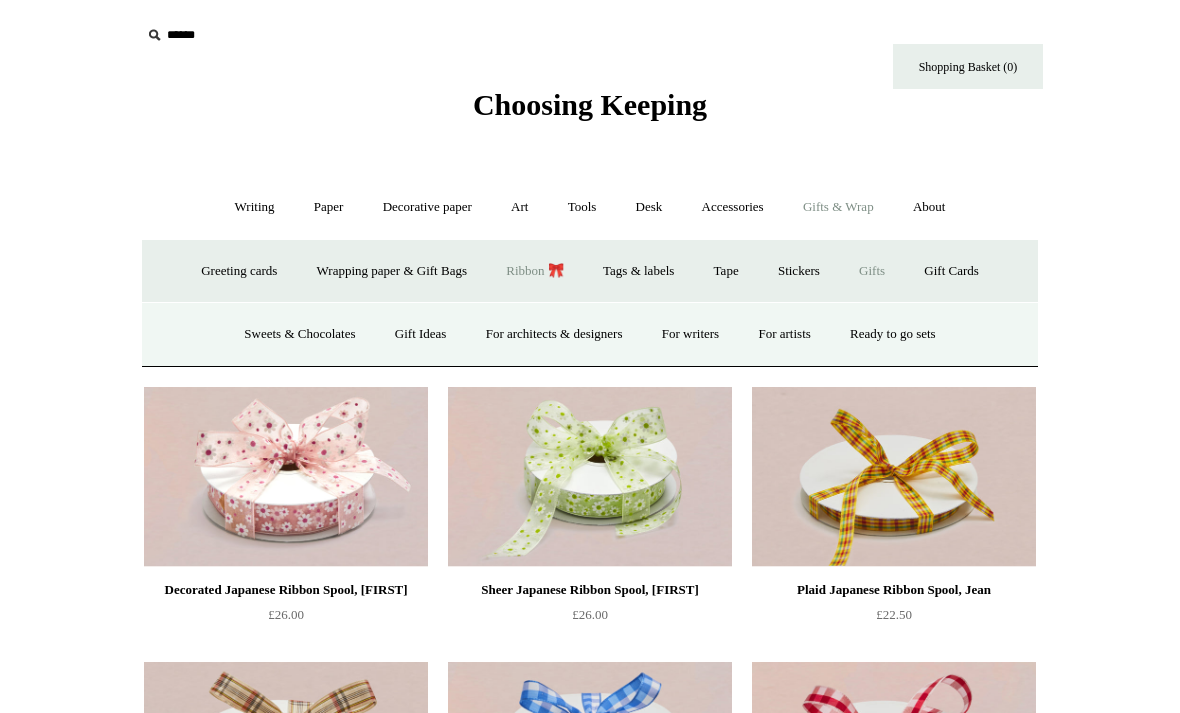 click on "Gift Ideas" at bounding box center (421, 334) 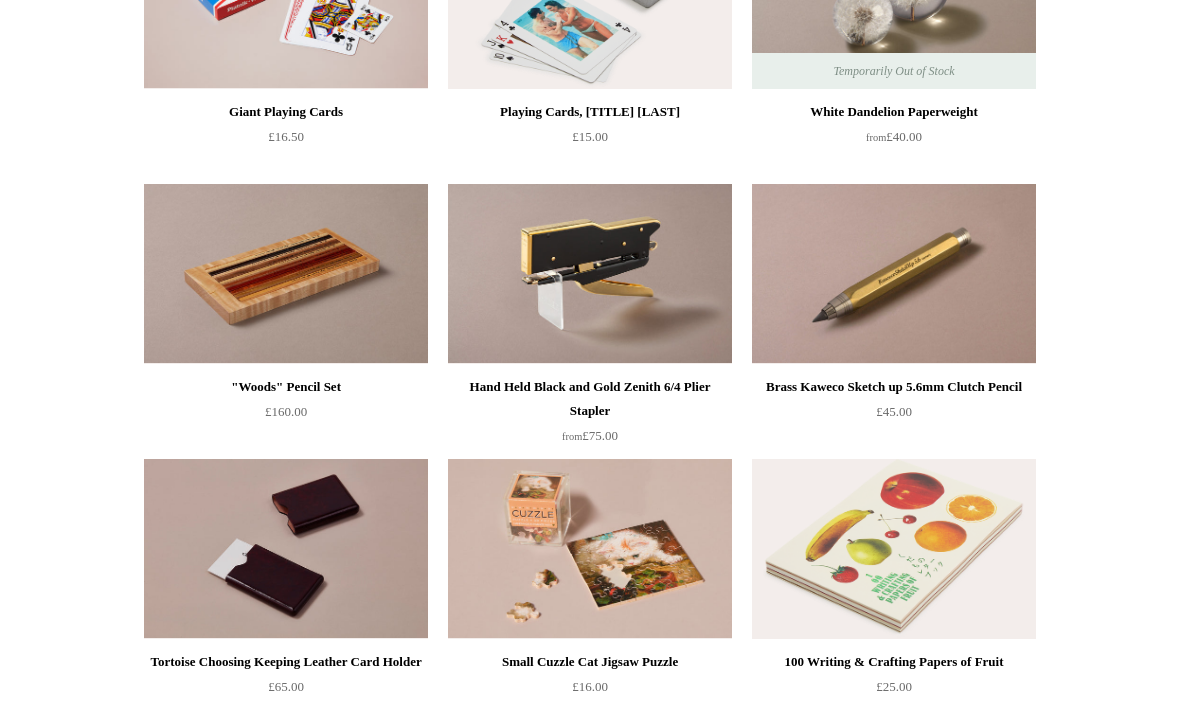 scroll, scrollTop: 0, scrollLeft: 0, axis: both 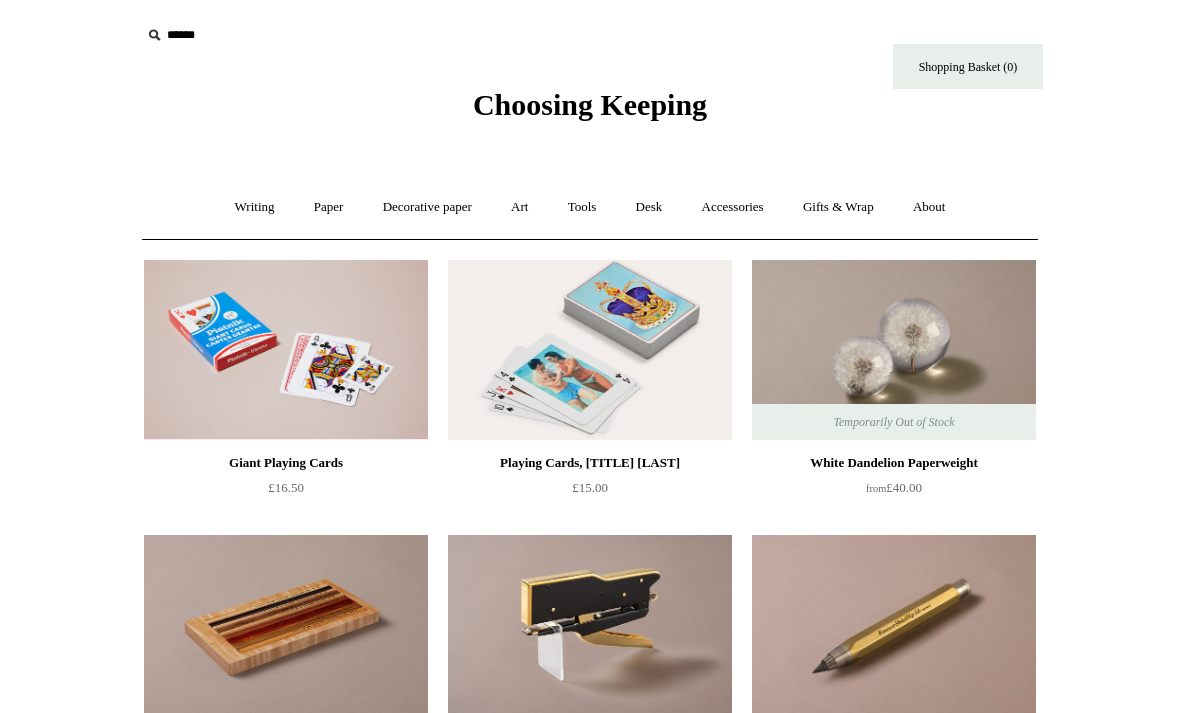 click on "Gifts & Wrap +" at bounding box center (838, 207) 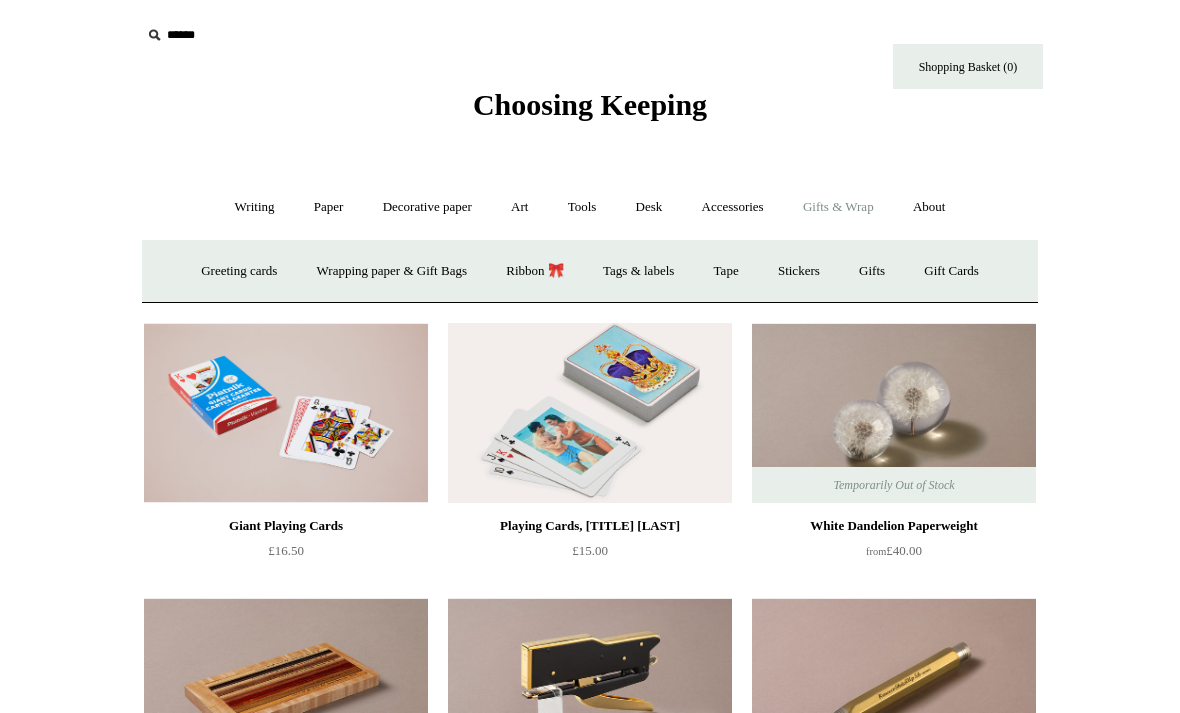 click on "Gifts +" at bounding box center (872, 271) 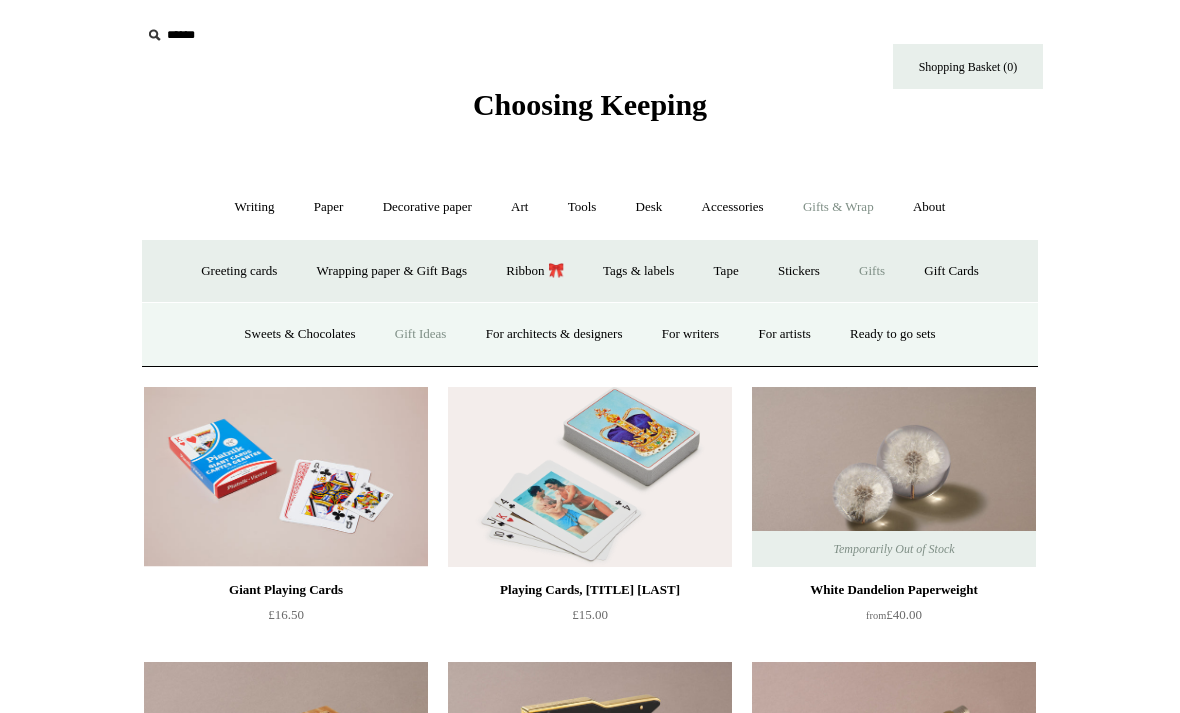 click on "Ready to go sets" at bounding box center (893, 334) 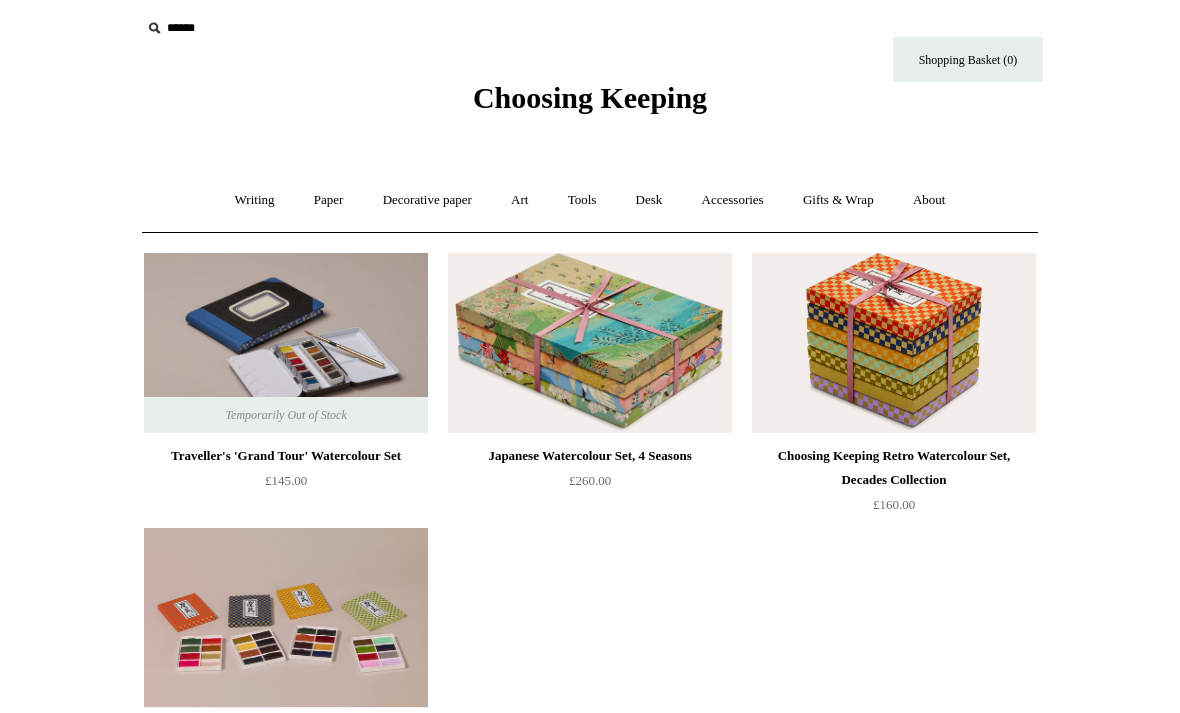 scroll, scrollTop: 0, scrollLeft: 0, axis: both 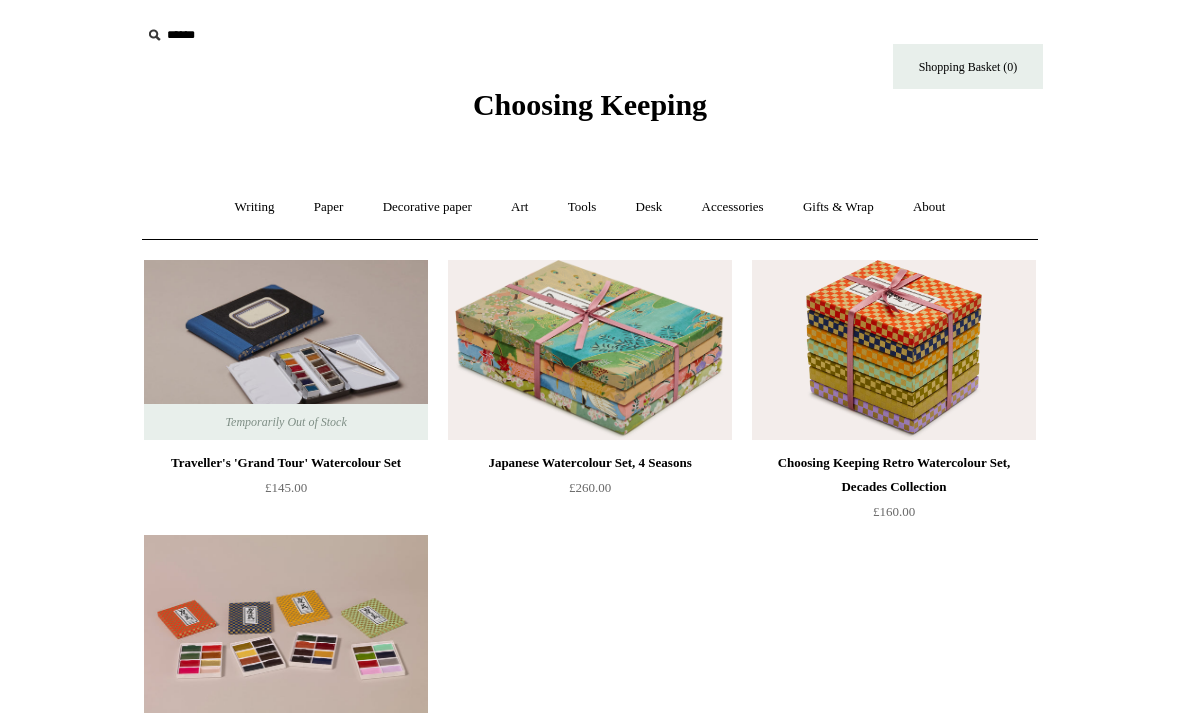 click on "Gifts & Wrap +" at bounding box center (838, 207) 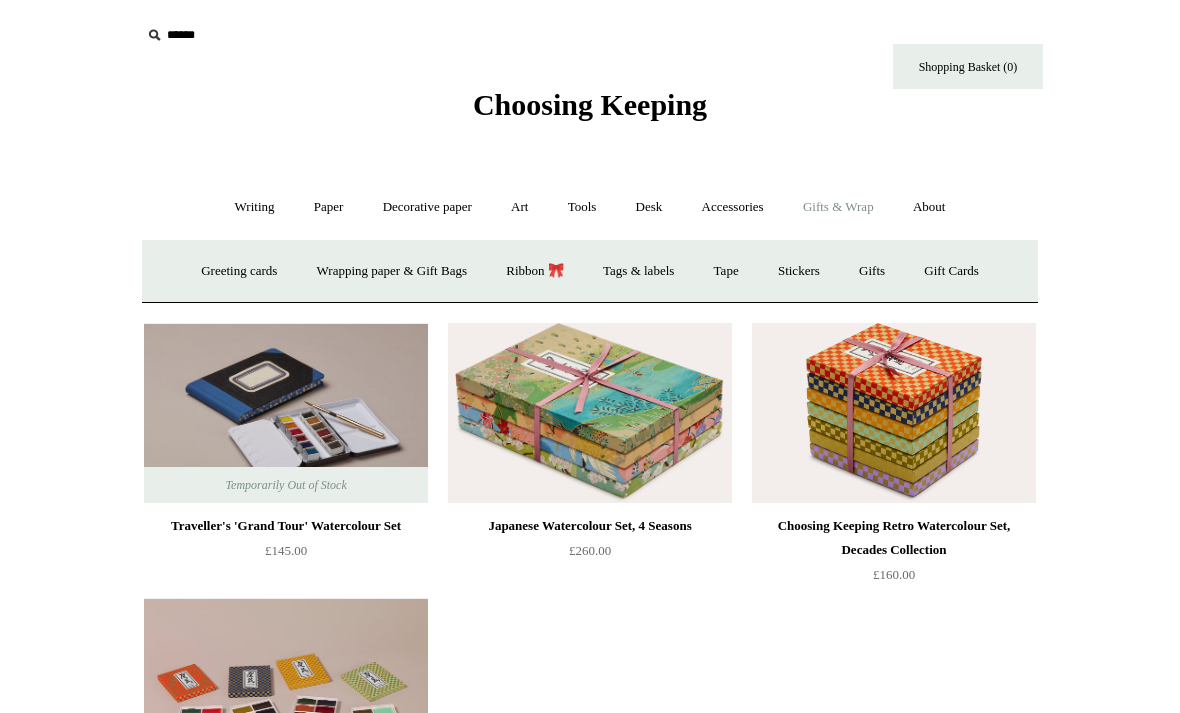click on "Gifts +" at bounding box center [872, 271] 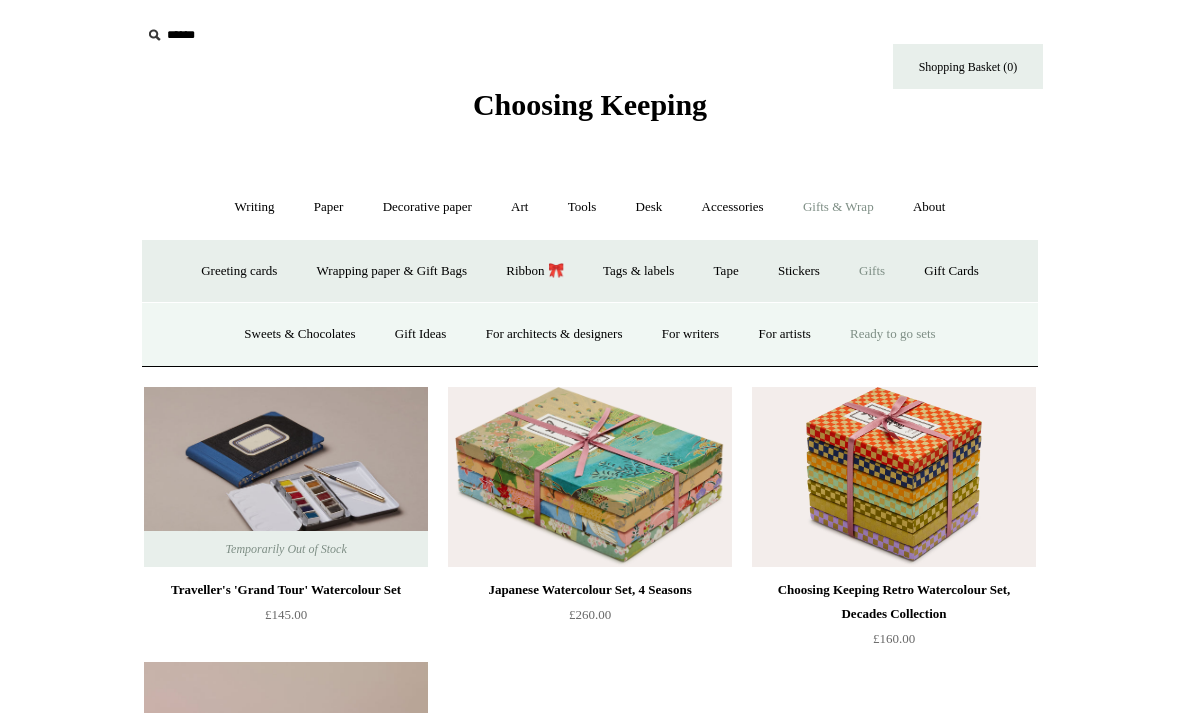 click on "For writers" at bounding box center [690, 334] 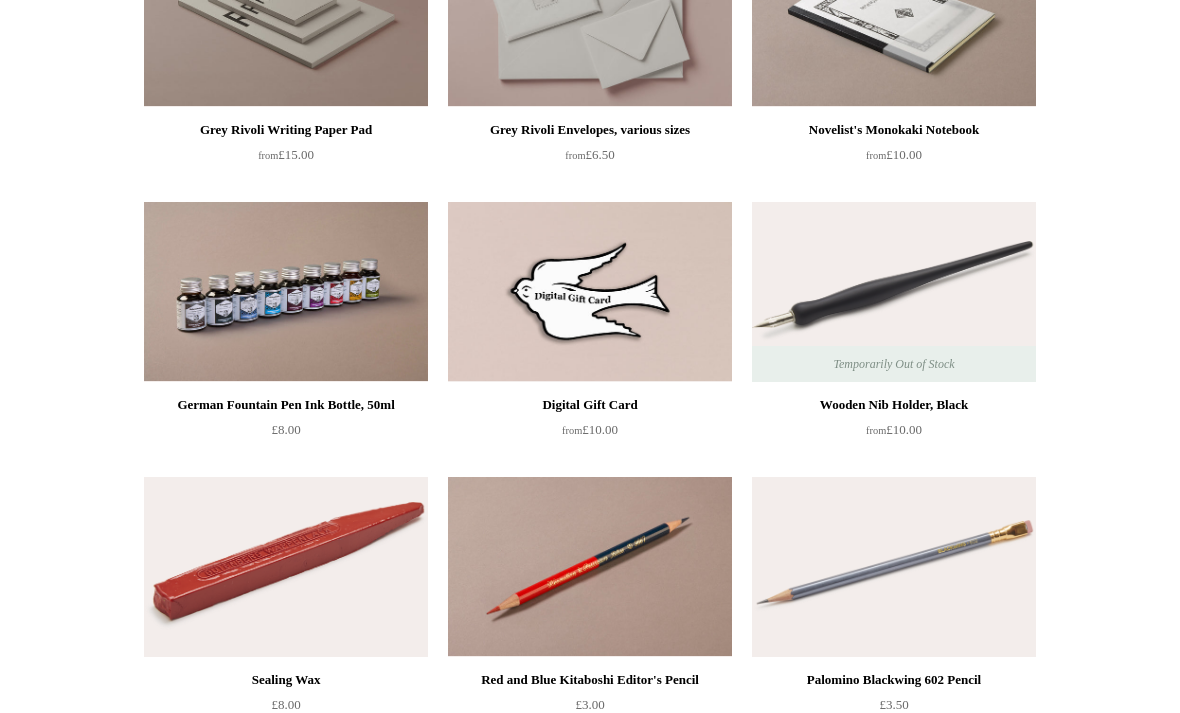 scroll, scrollTop: 0, scrollLeft: 0, axis: both 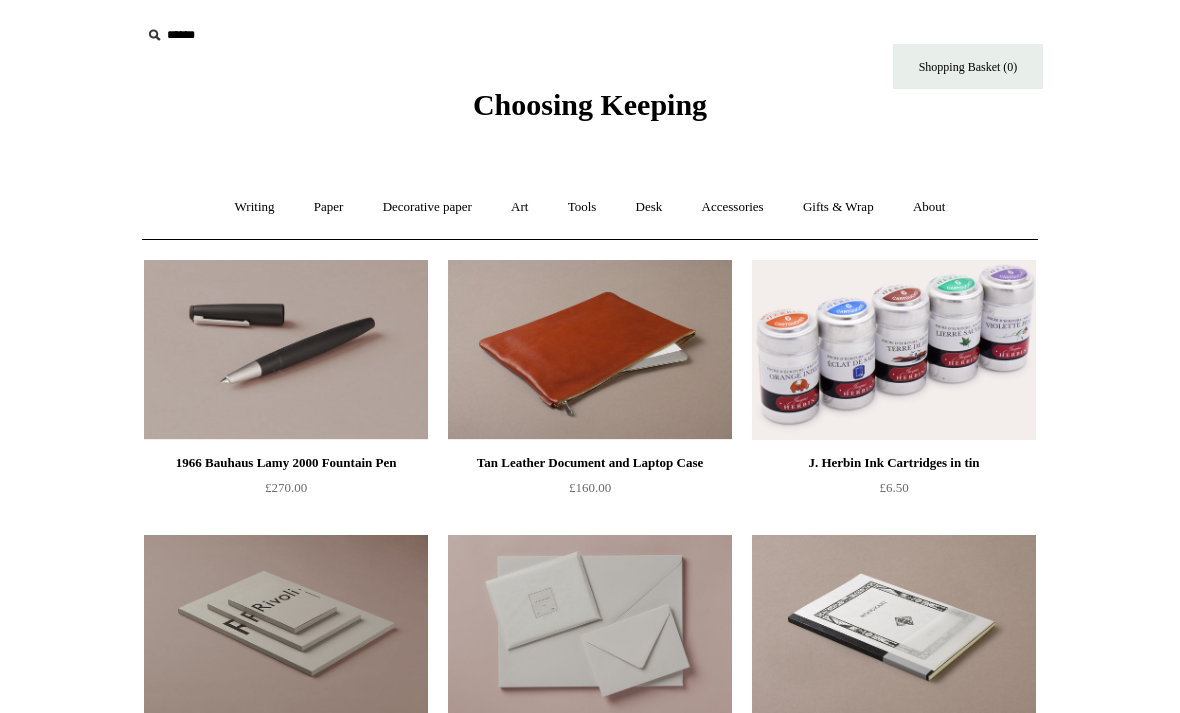 click on "Gifts & Wrap +" at bounding box center [838, 207] 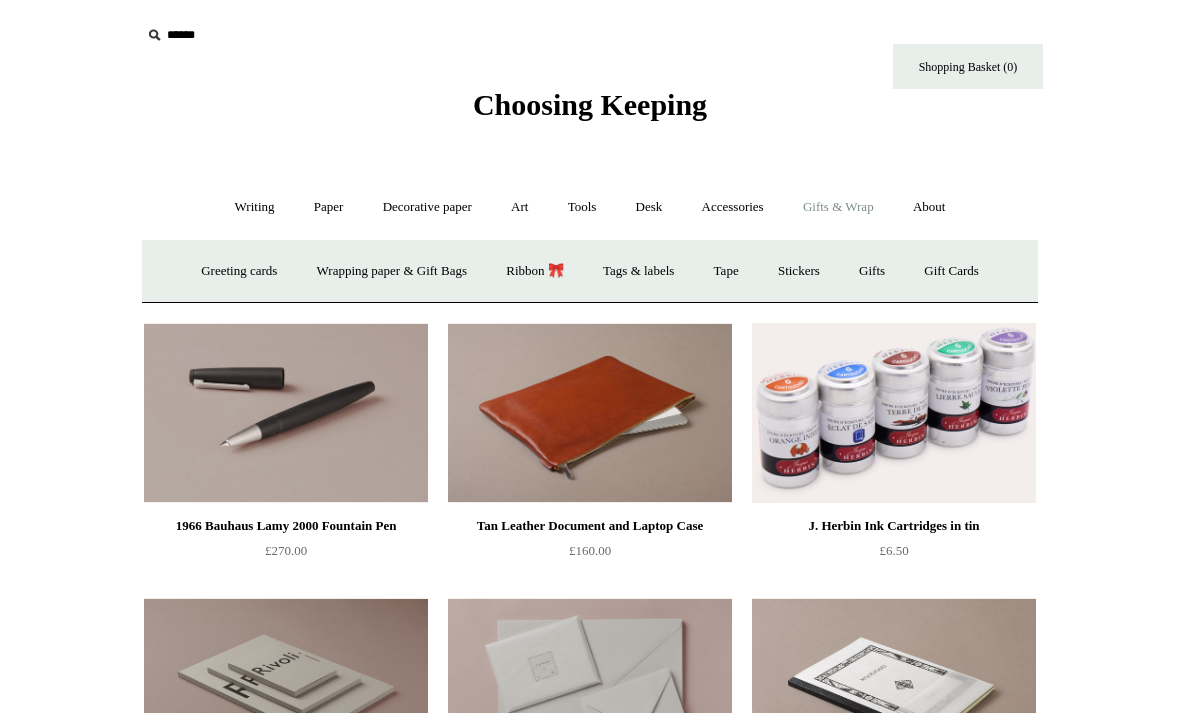 click on "Gifts +" at bounding box center (872, 271) 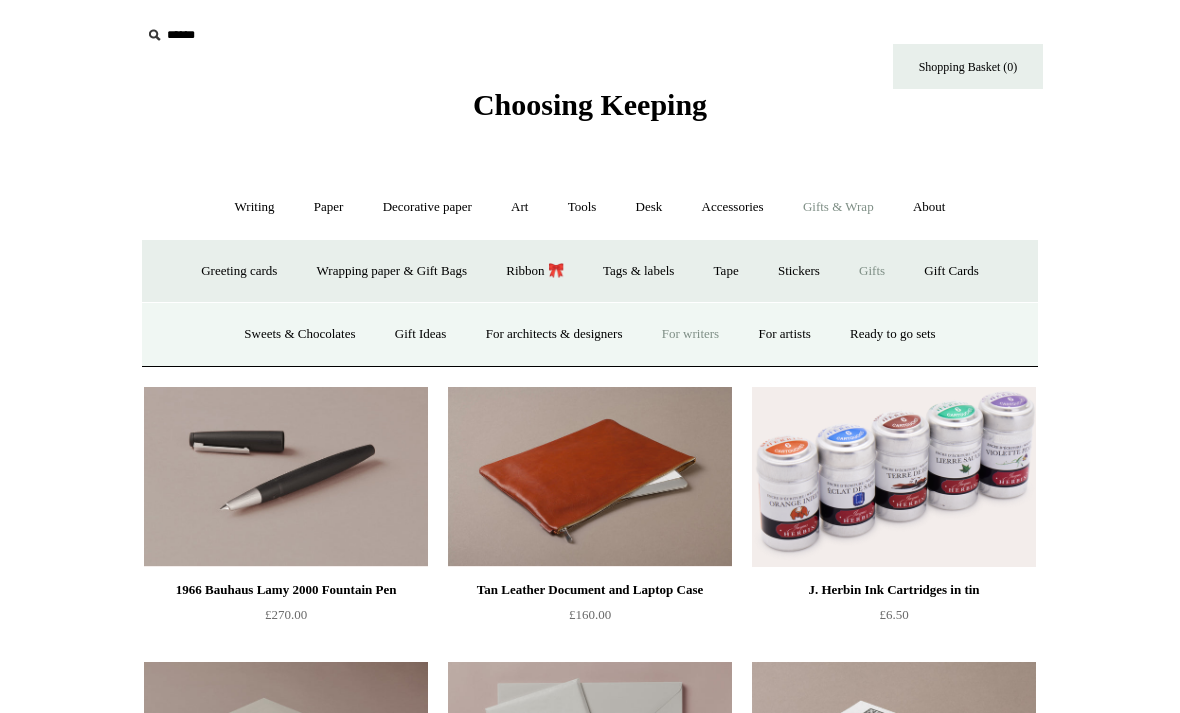 click on "Sweets & Chocolates" at bounding box center (299, 334) 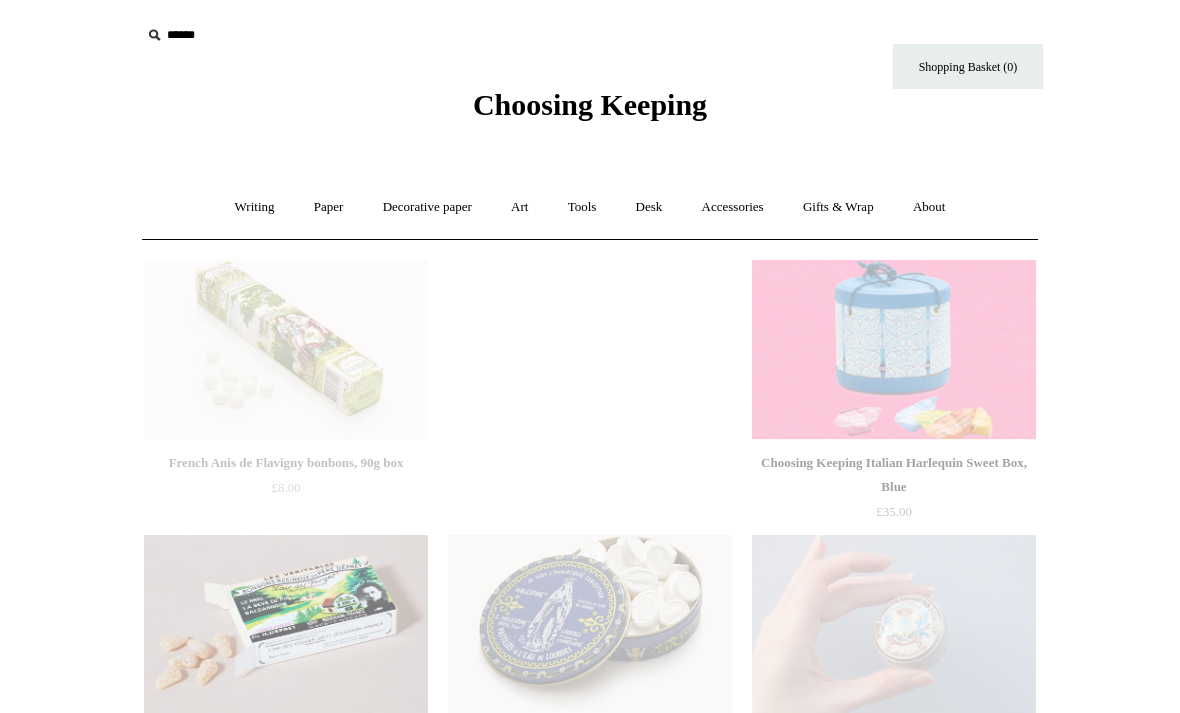 scroll, scrollTop: 0, scrollLeft: 0, axis: both 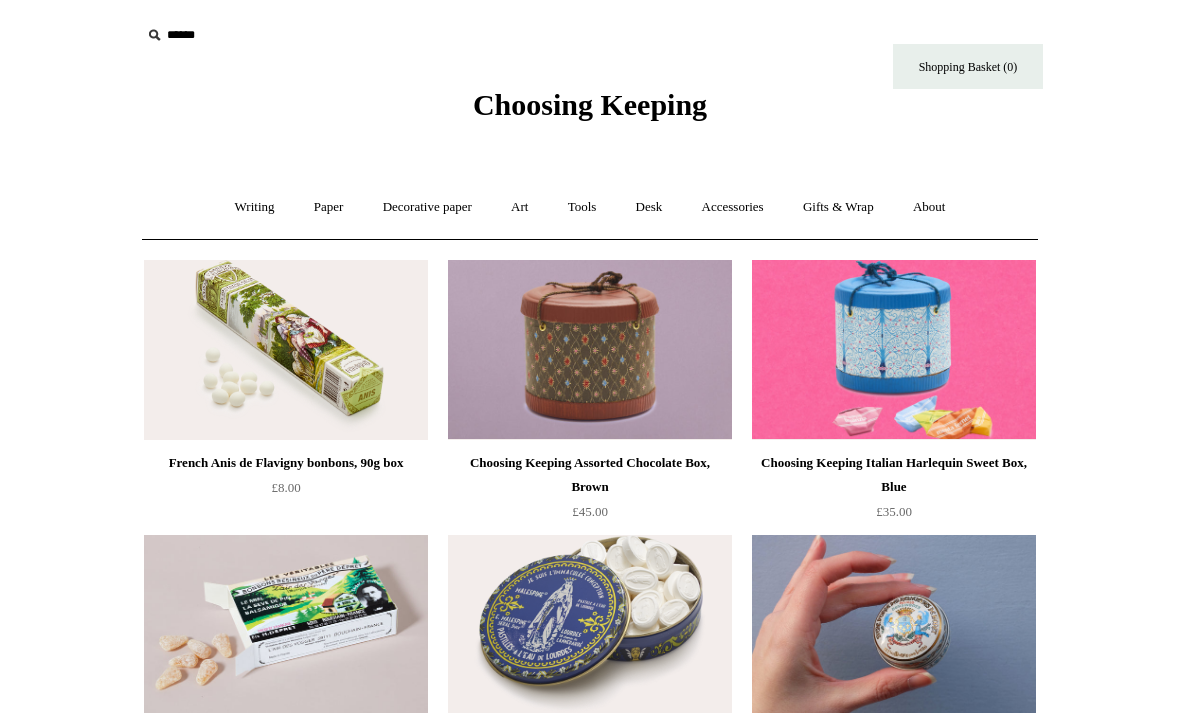click on "Gifts & Wrap +" at bounding box center [838, 207] 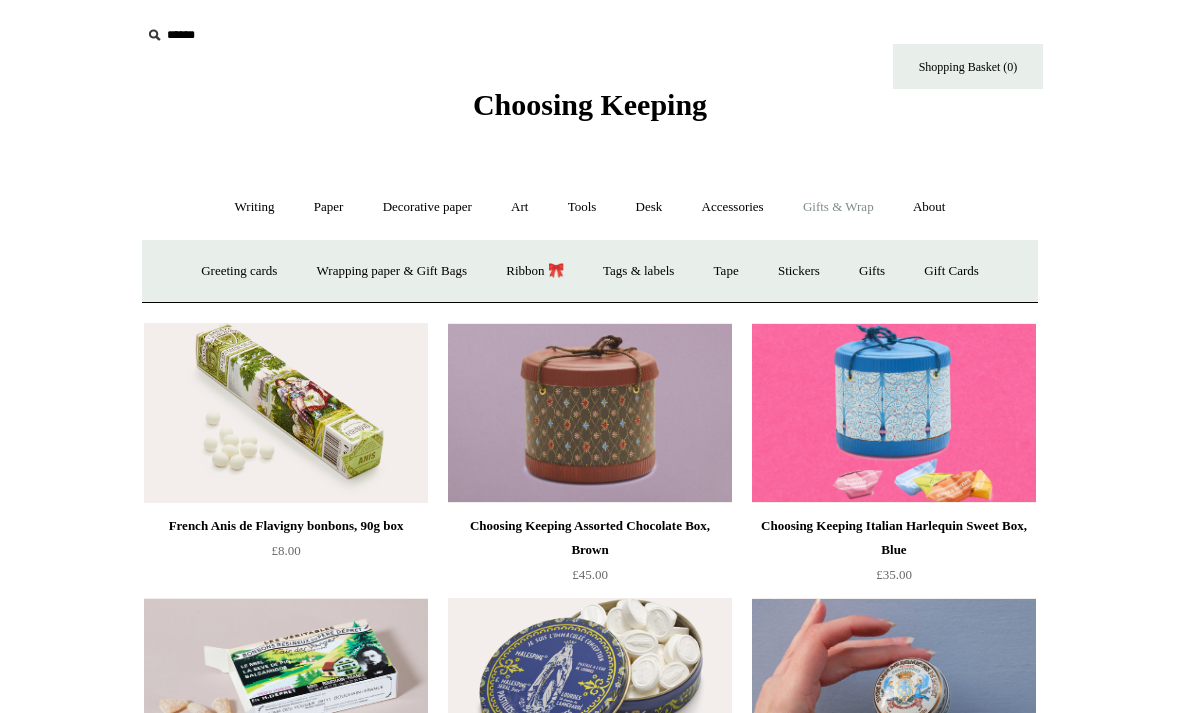 click on "Stickers" at bounding box center [799, 271] 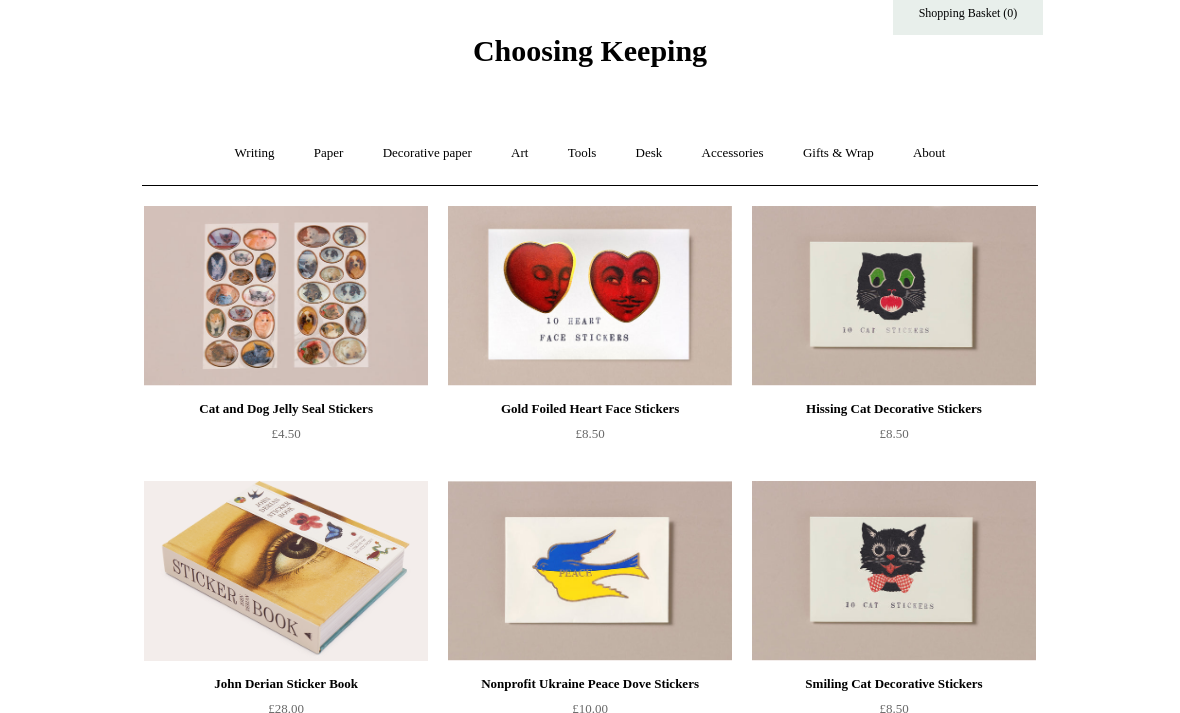 scroll, scrollTop: 0, scrollLeft: 0, axis: both 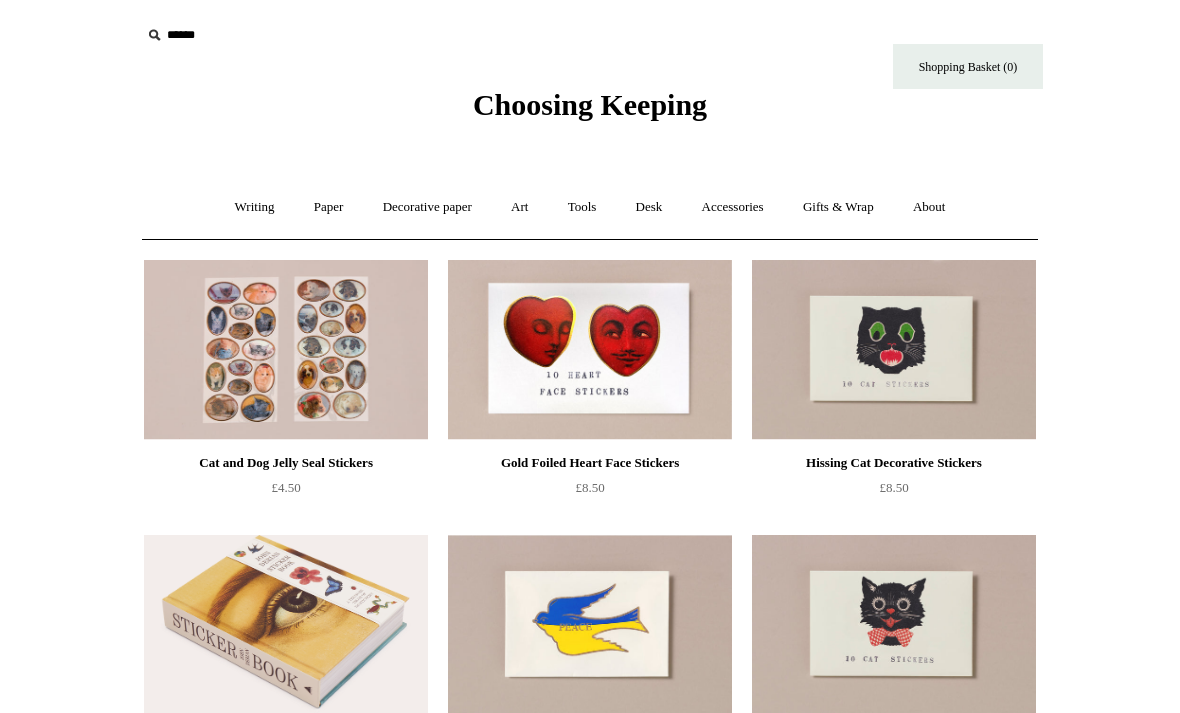 click on "Gifts & Wrap +" at bounding box center [838, 207] 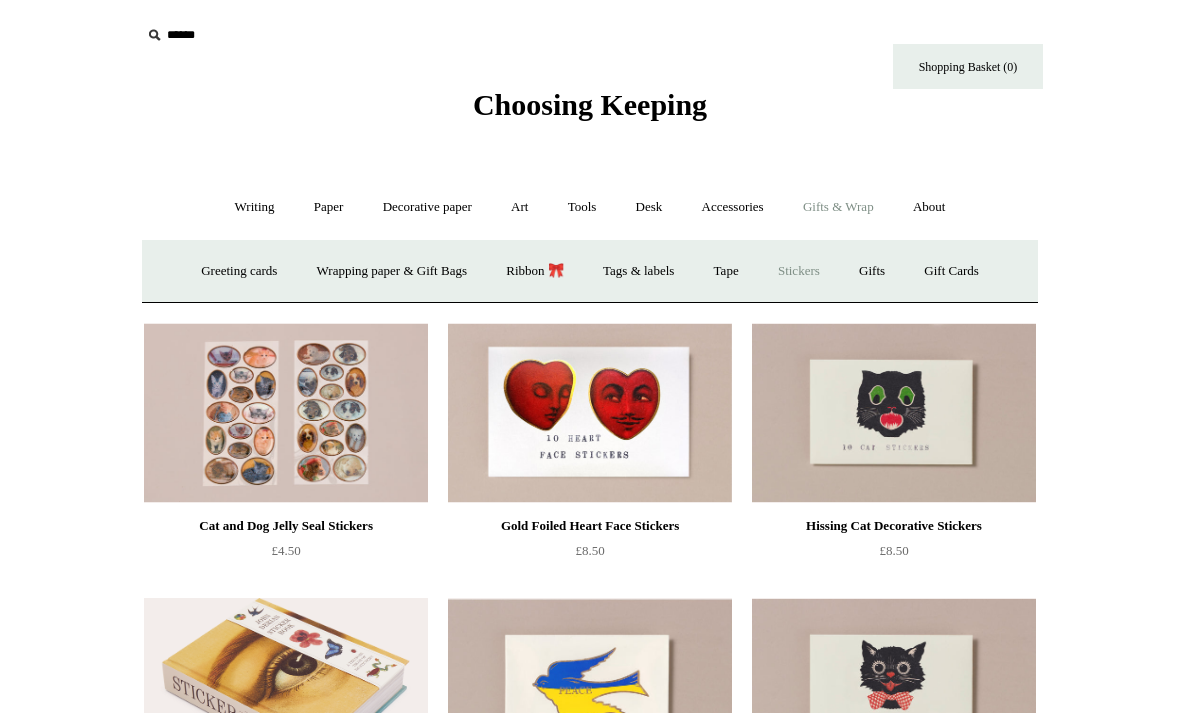 click on "Tags & labels" at bounding box center (638, 271) 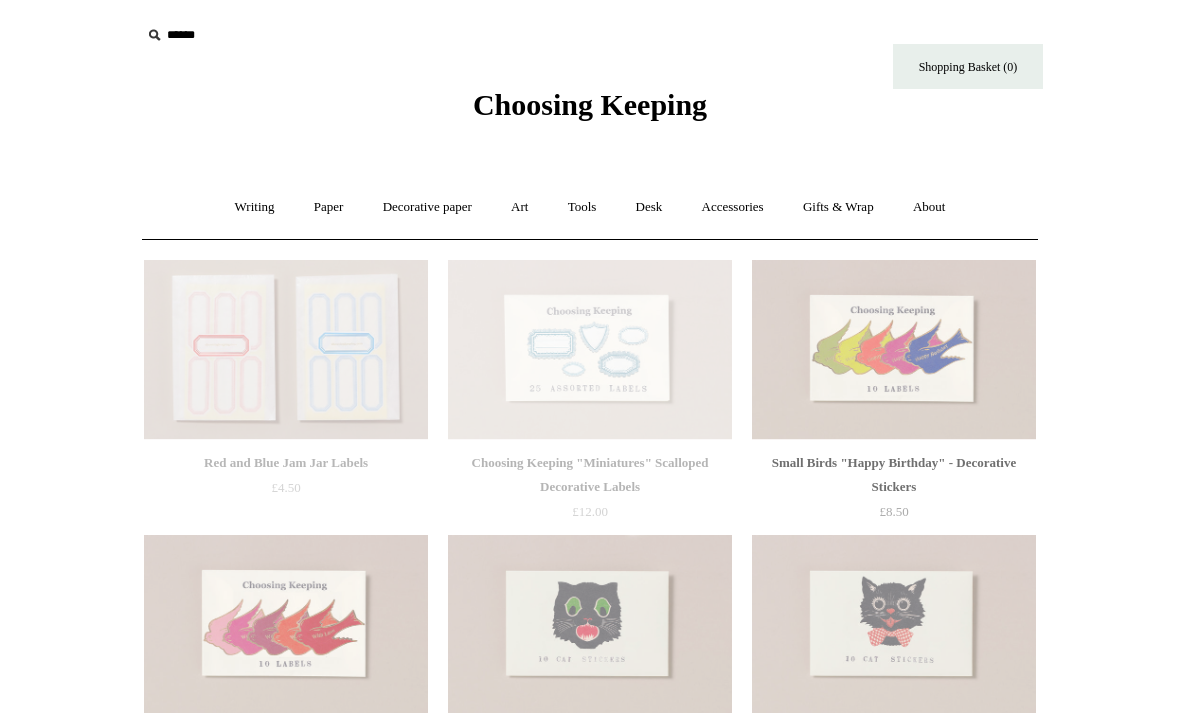 scroll, scrollTop: 0, scrollLeft: 0, axis: both 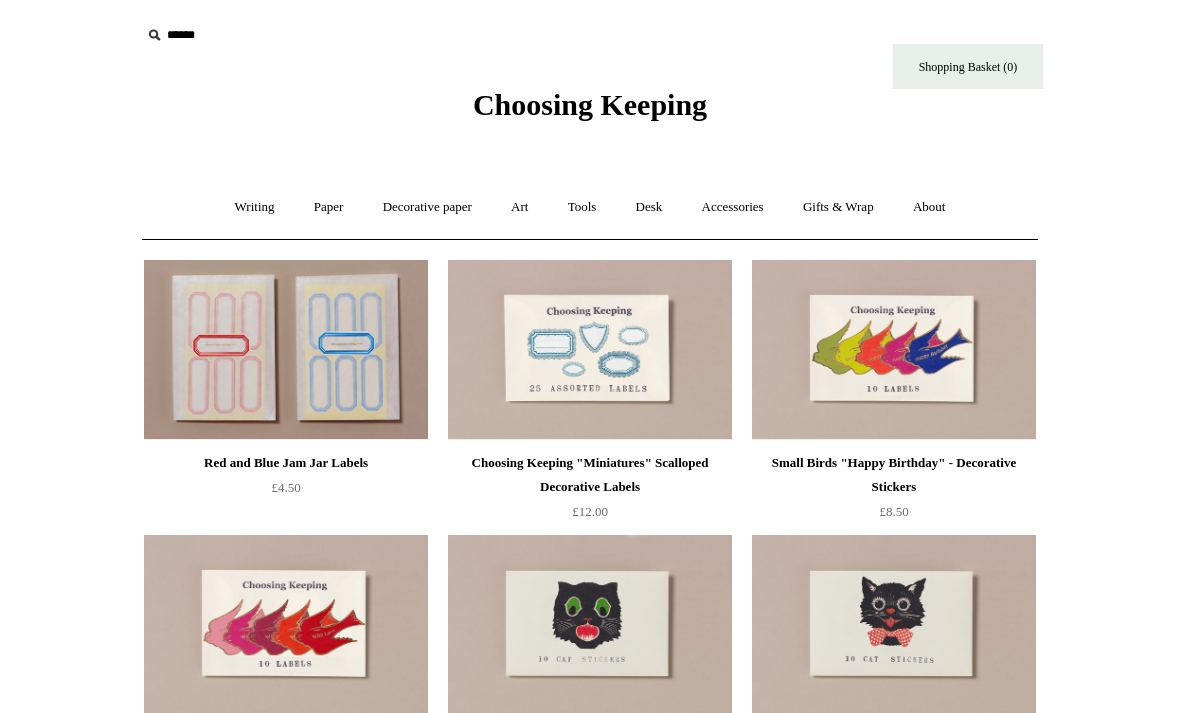 click on "Gifts & Wrap +" at bounding box center [838, 207] 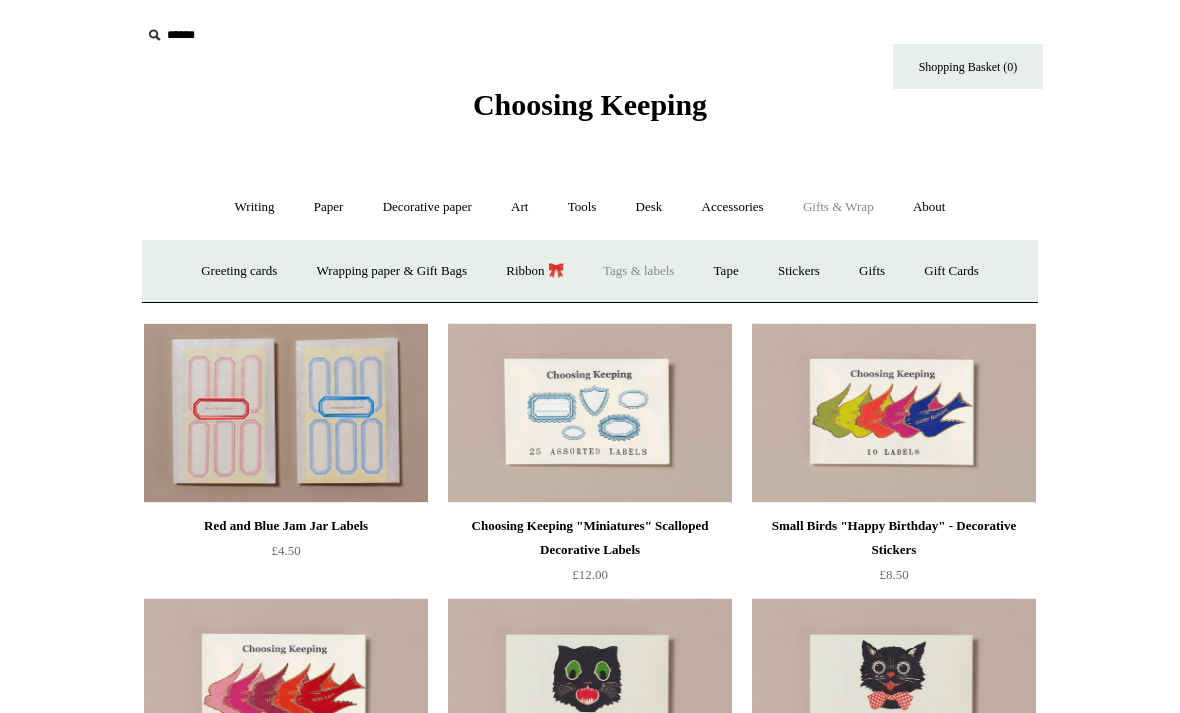 click on "About +" at bounding box center [929, 207] 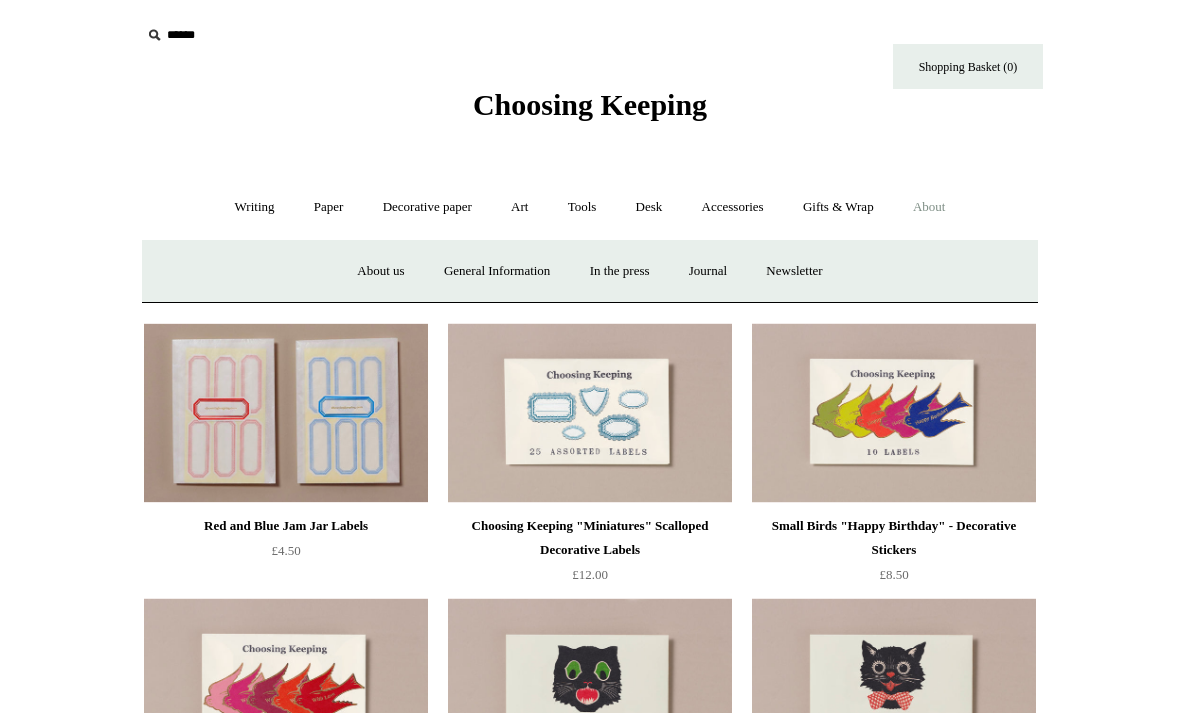 click on "About us" at bounding box center (380, 271) 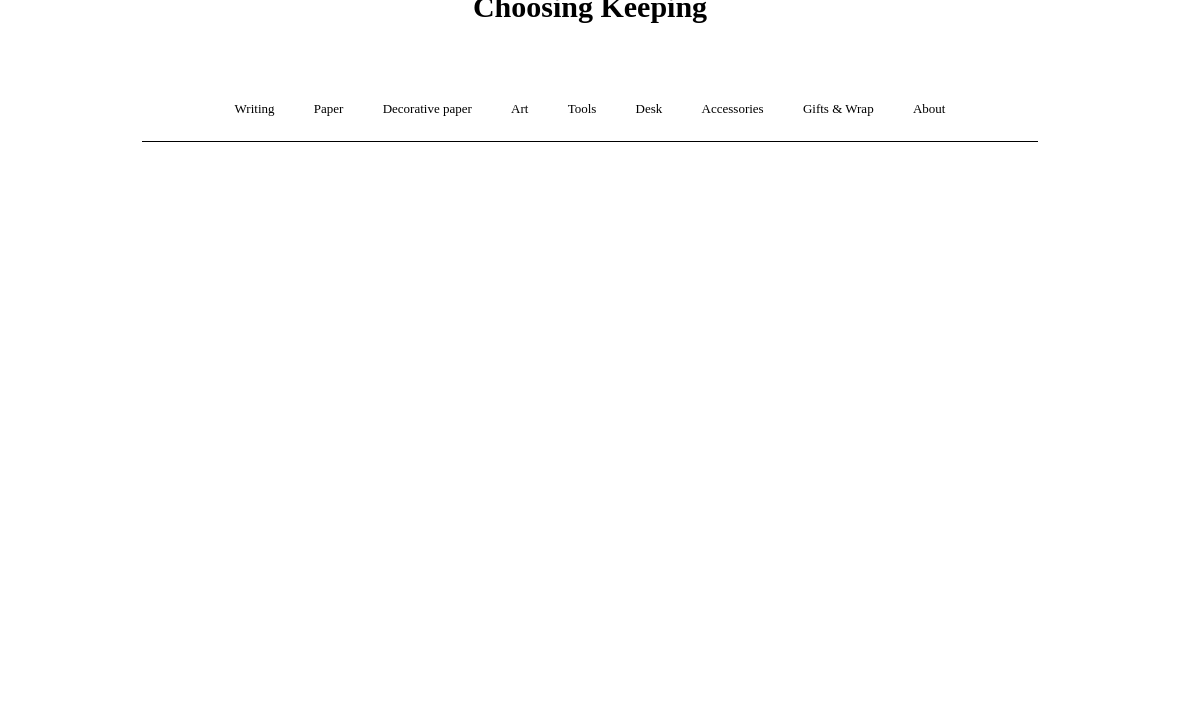 scroll, scrollTop: 0, scrollLeft: 0, axis: both 